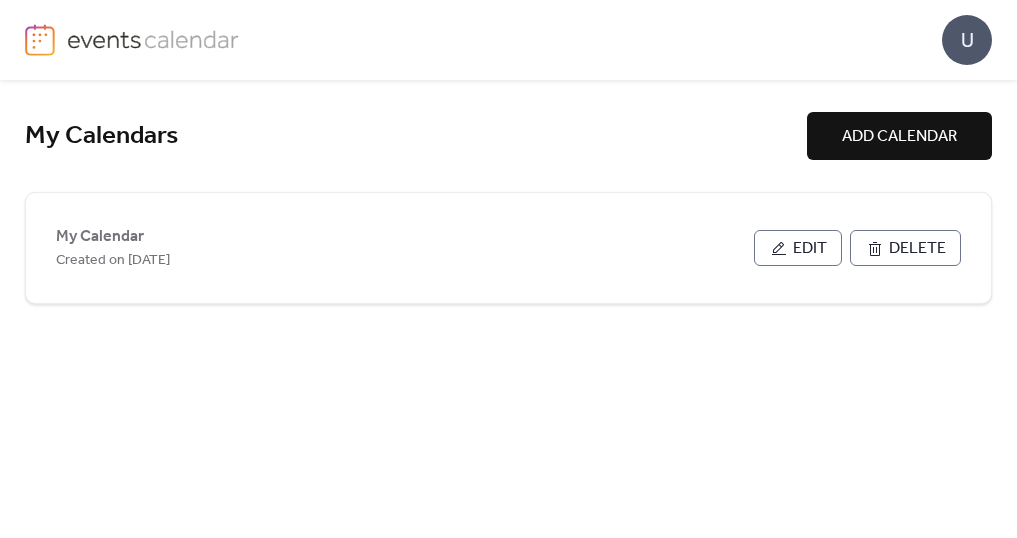 scroll, scrollTop: 0, scrollLeft: 0, axis: both 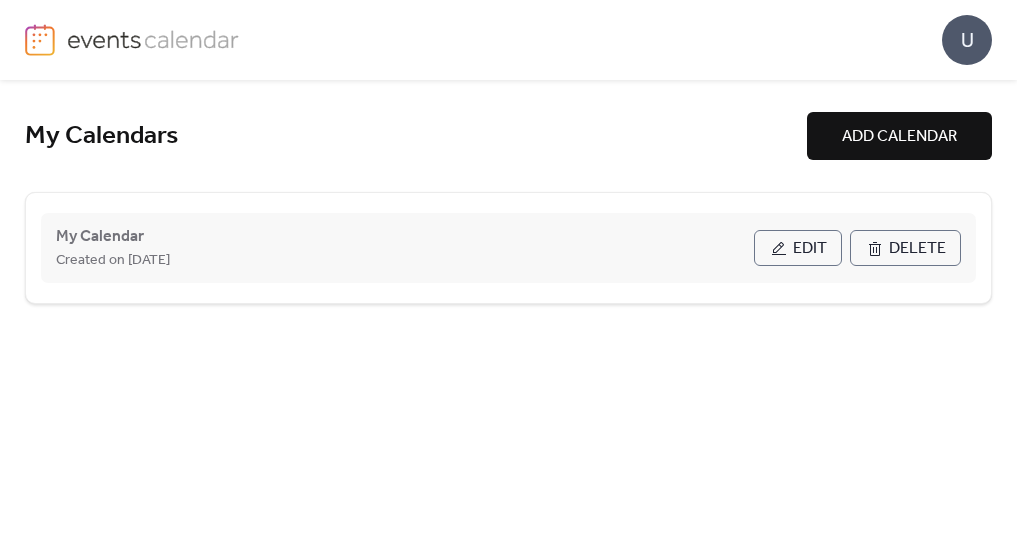click on "Edit" at bounding box center [810, 249] 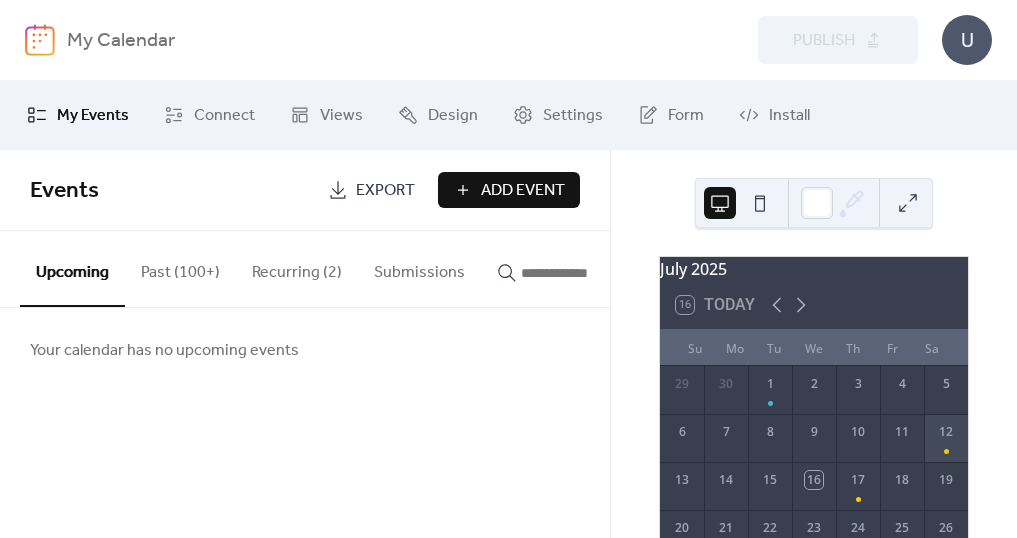 scroll, scrollTop: 200, scrollLeft: 0, axis: vertical 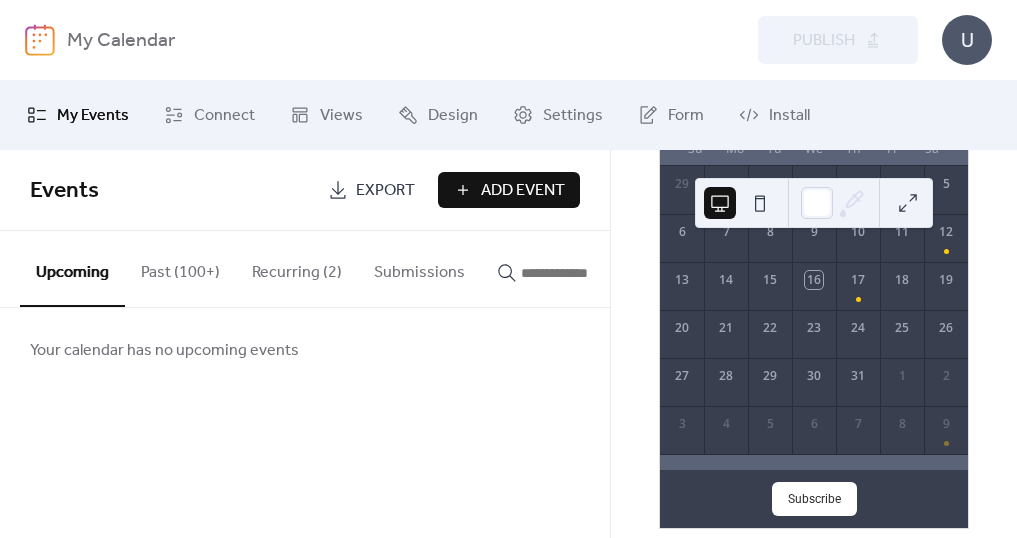 click on "Recurring (2)" at bounding box center [297, 268] 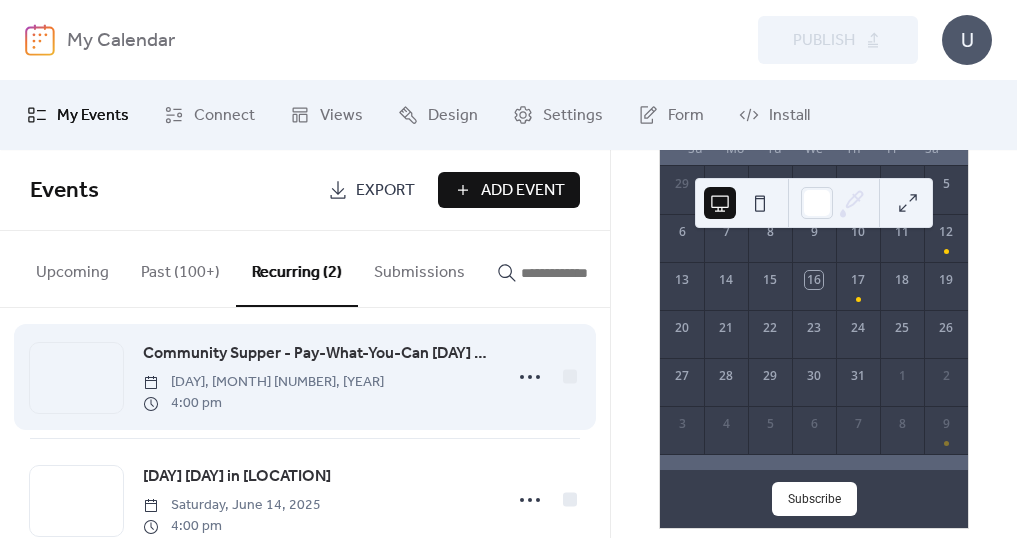 scroll, scrollTop: 81, scrollLeft: 0, axis: vertical 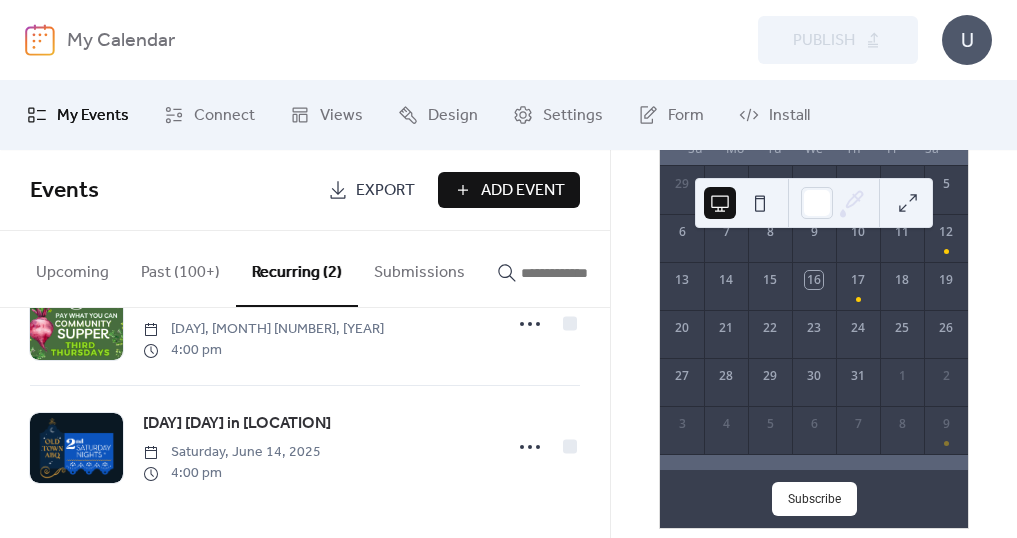 click on "Past (100+)" at bounding box center (180, 268) 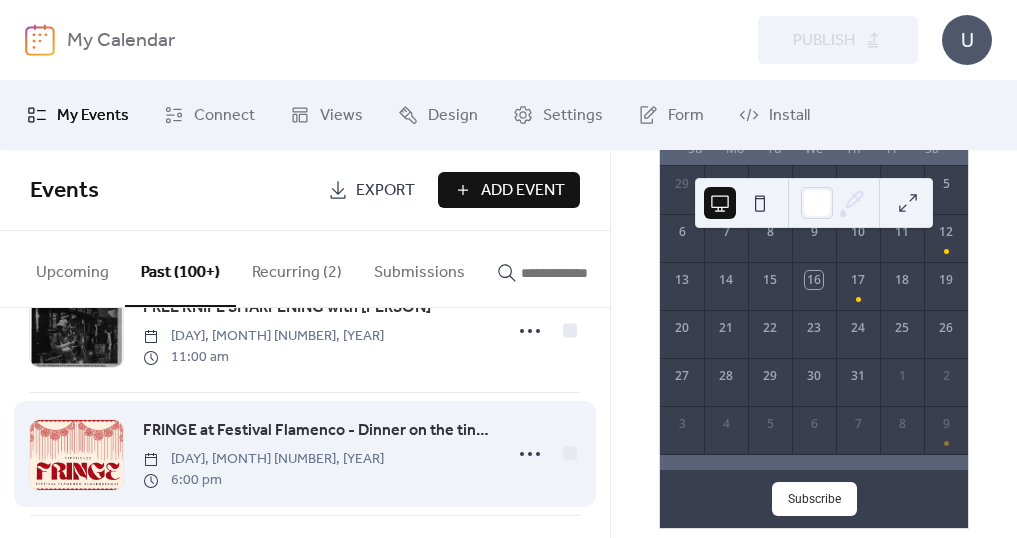 scroll, scrollTop: 0, scrollLeft: 0, axis: both 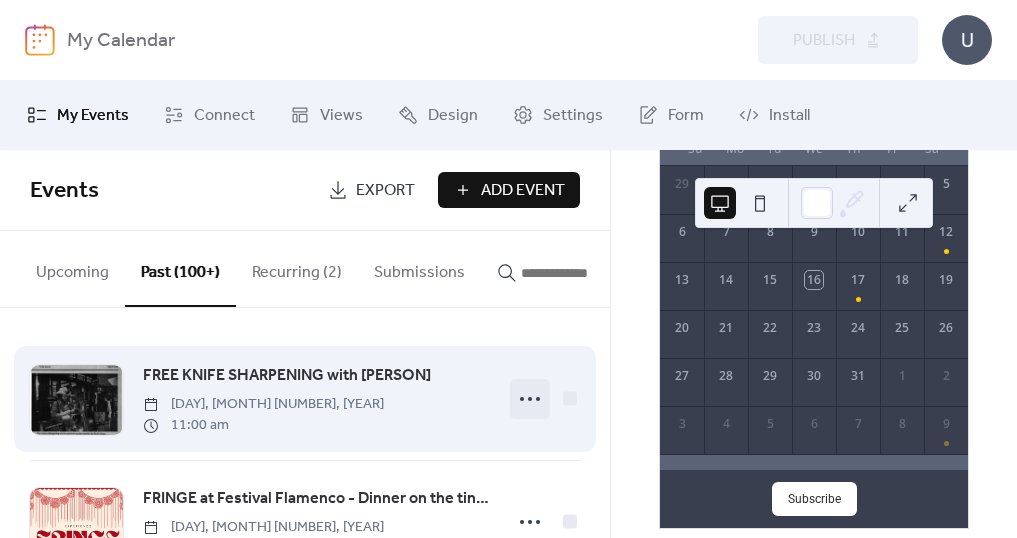 click 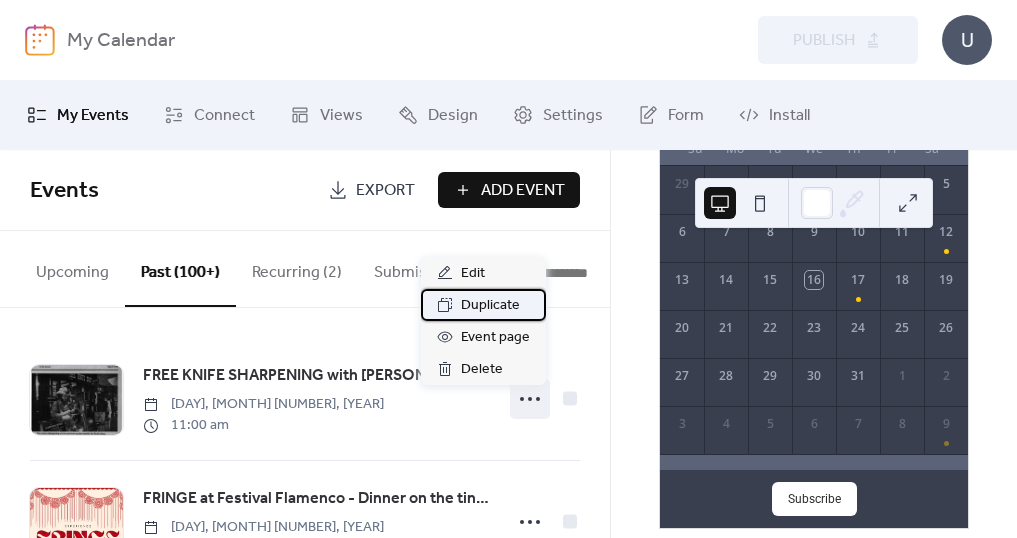 click on "Duplicate" at bounding box center (490, 306) 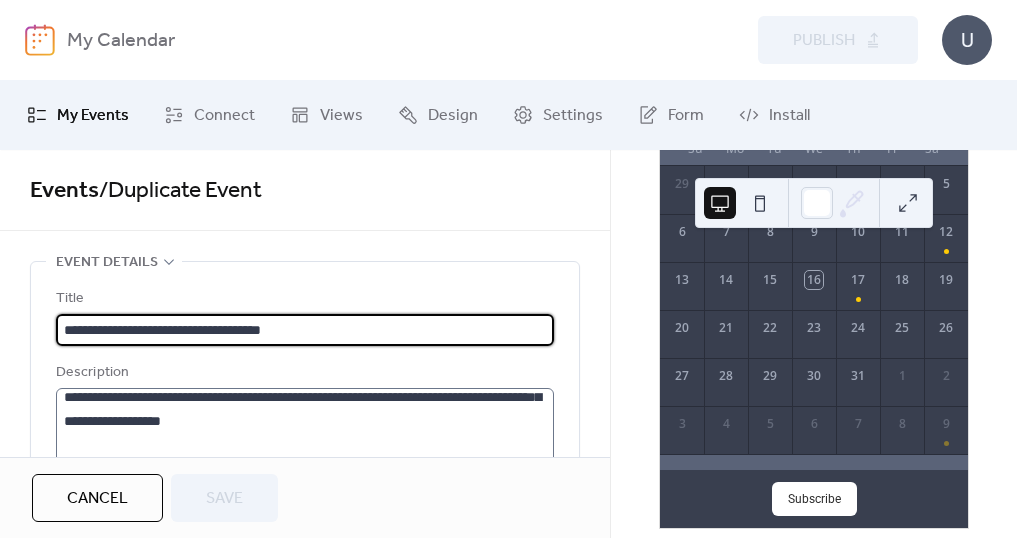 scroll, scrollTop: 48, scrollLeft: 0, axis: vertical 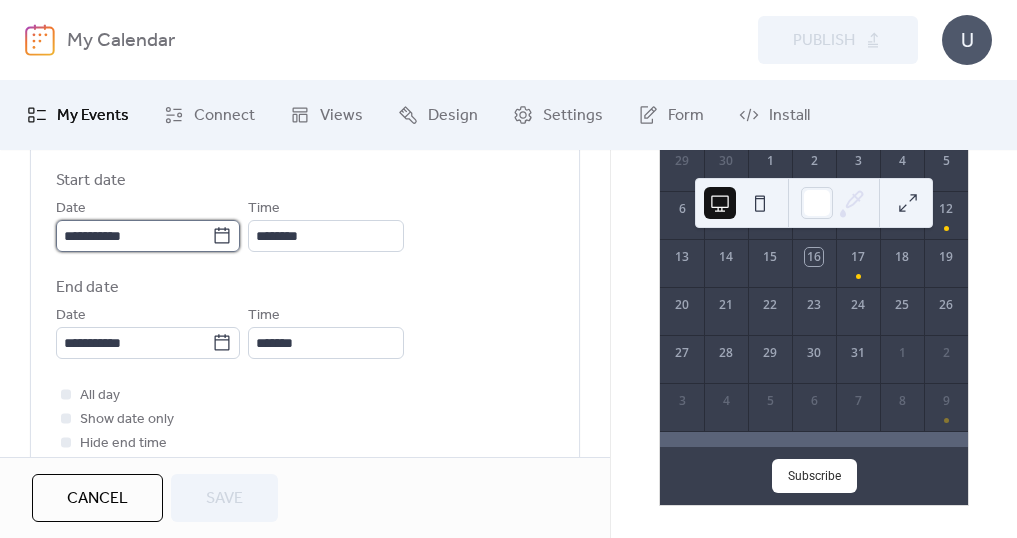 click on "**********" at bounding box center [134, 236] 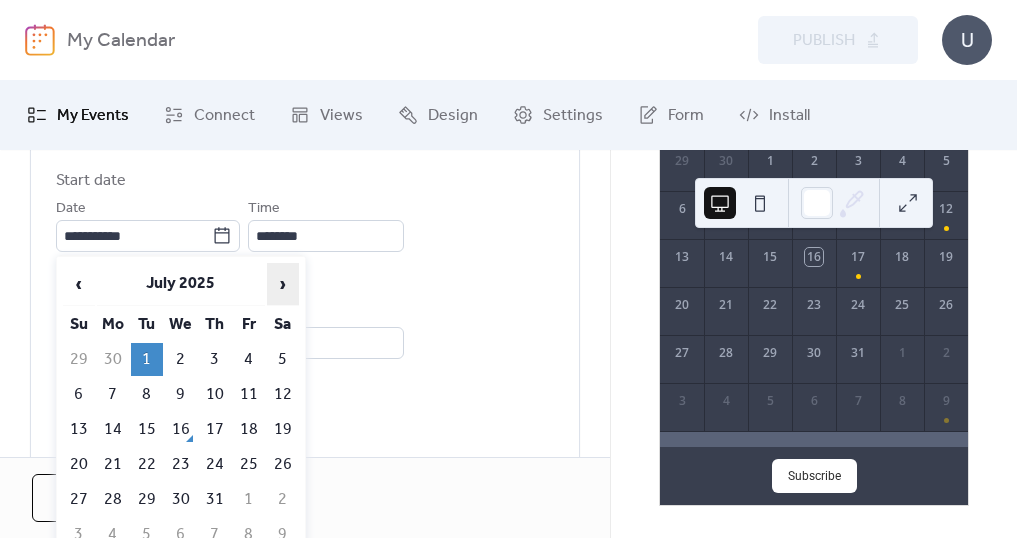click on "›" at bounding box center (283, 284) 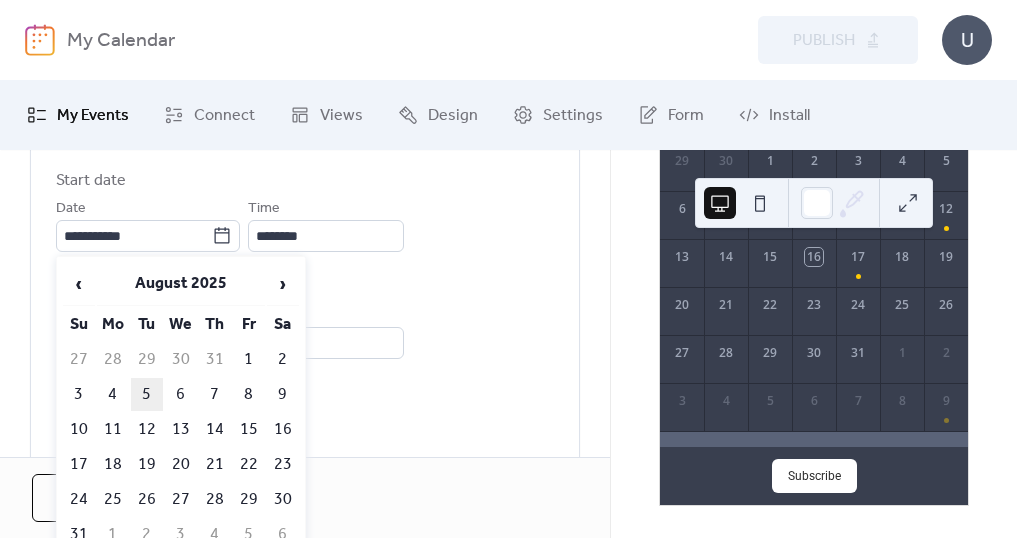 click on "5" at bounding box center (147, 394) 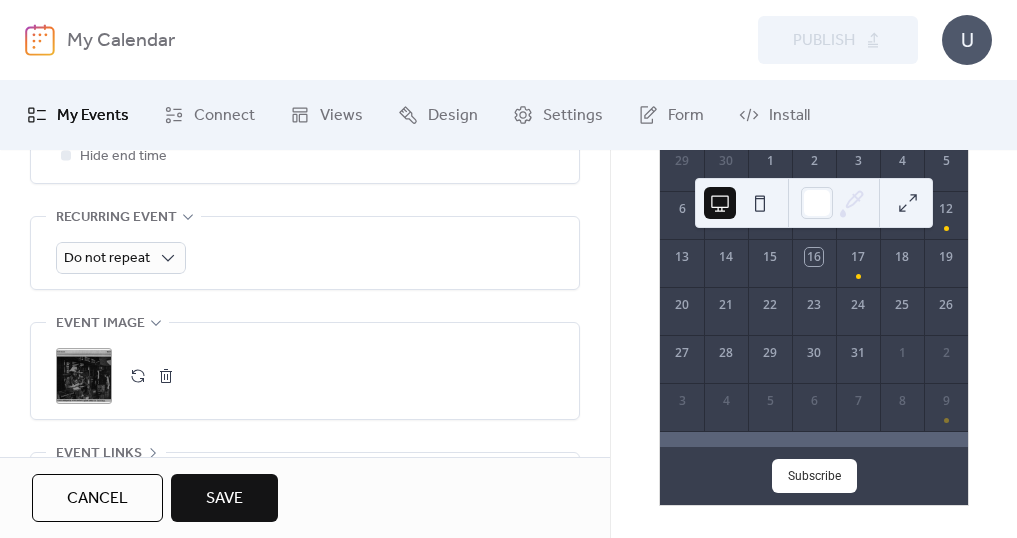 scroll, scrollTop: 1000, scrollLeft: 0, axis: vertical 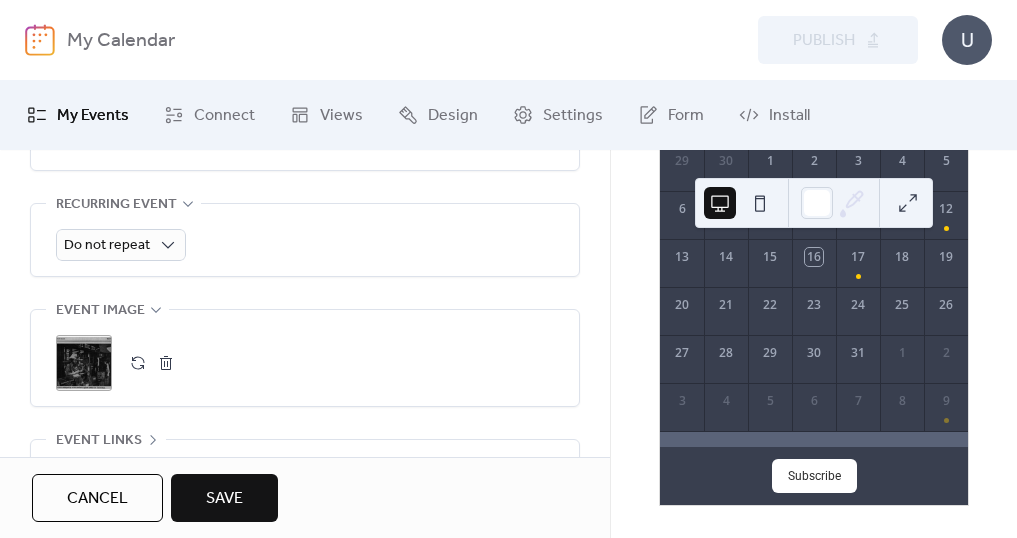 click on "Save" at bounding box center (224, 499) 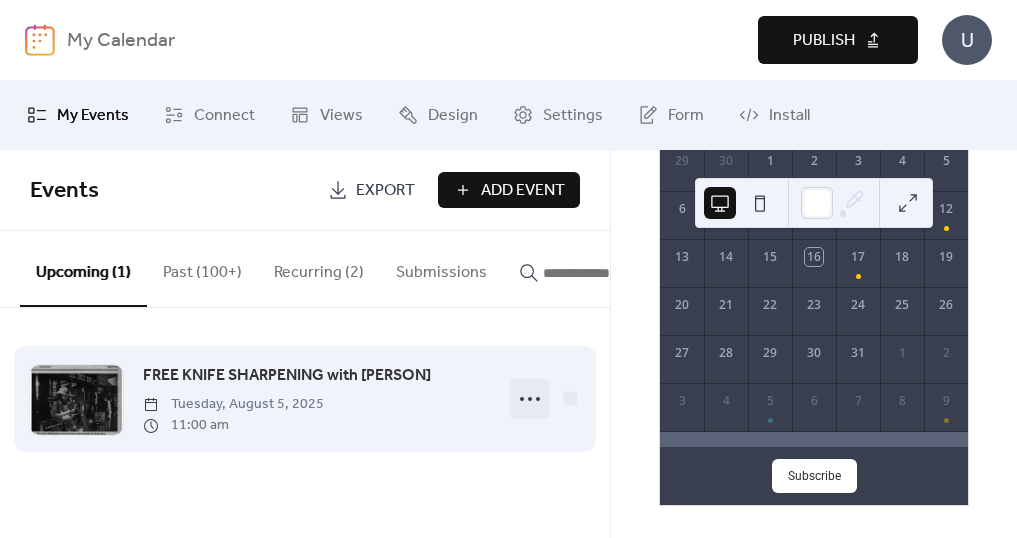 click 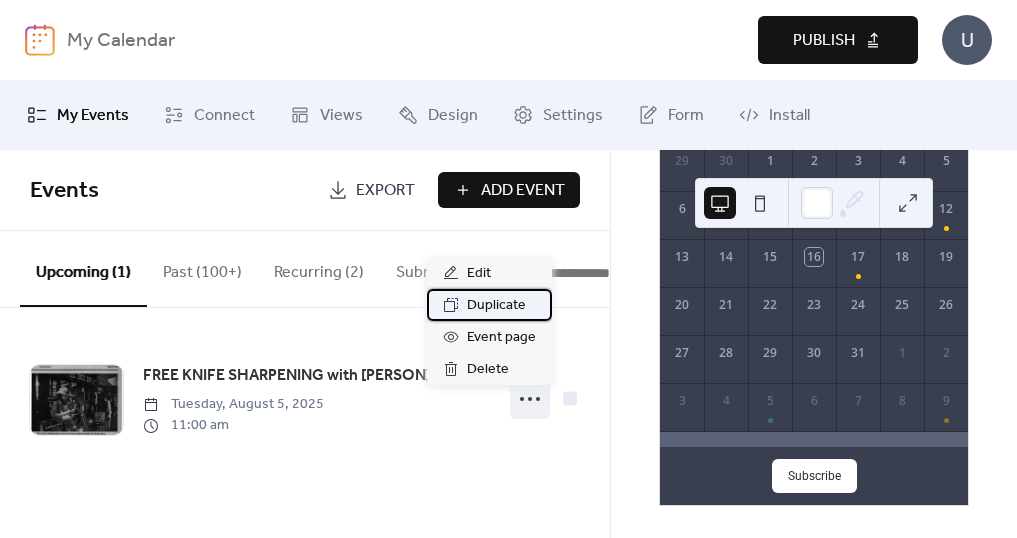 click on "Duplicate" at bounding box center [496, 306] 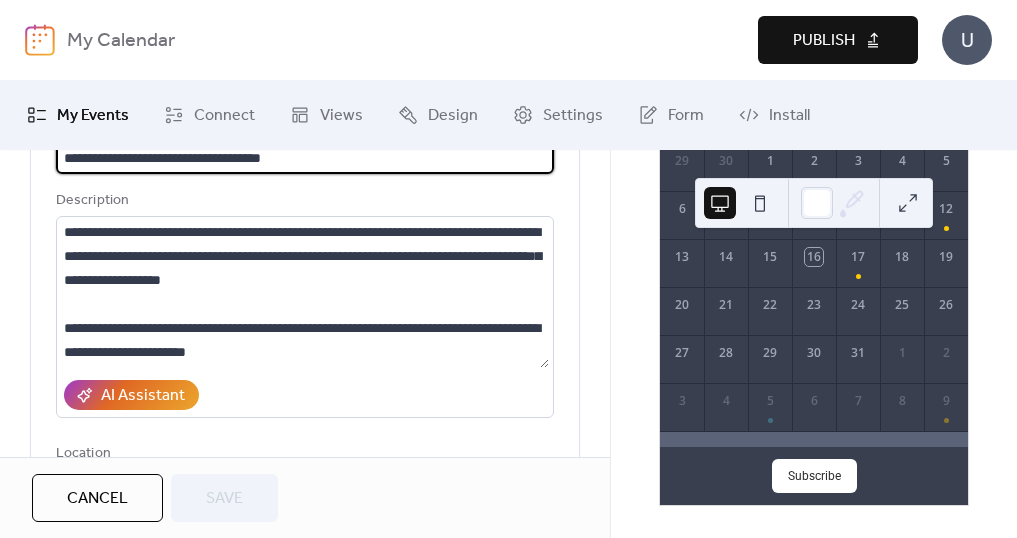 scroll, scrollTop: 0, scrollLeft: 0, axis: both 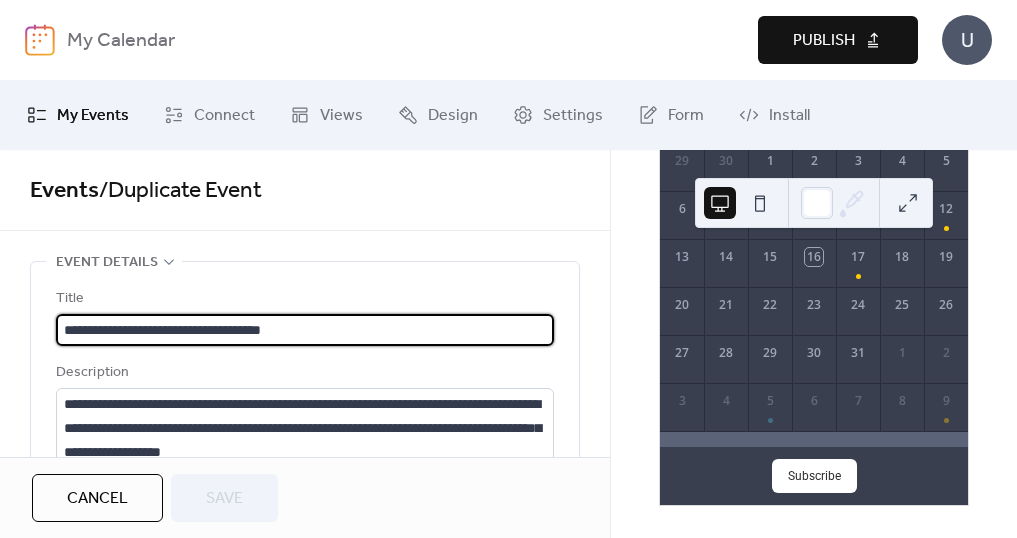 click on "**********" at bounding box center [305, 303] 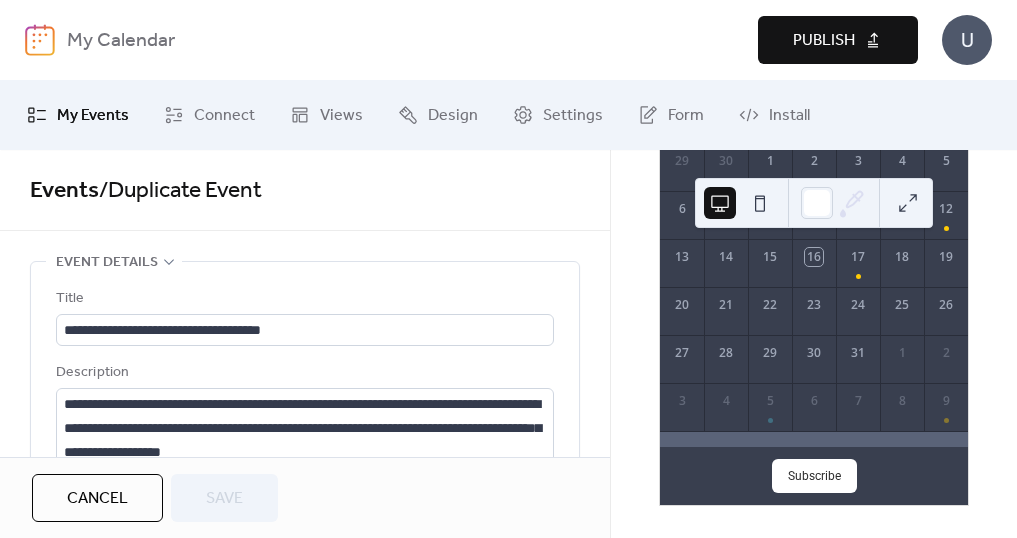 scroll, scrollTop: 0, scrollLeft: 0, axis: both 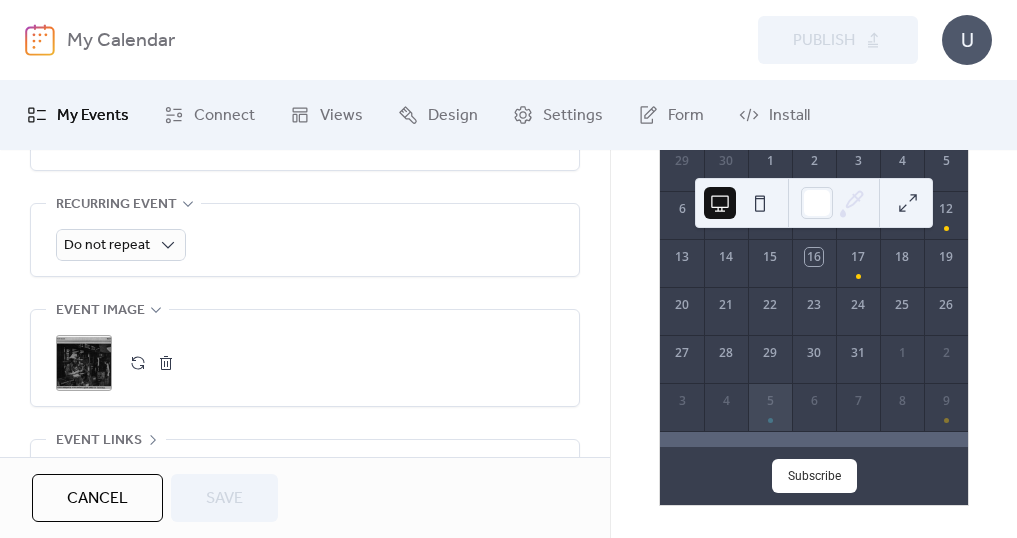 click on "5" at bounding box center (770, 407) 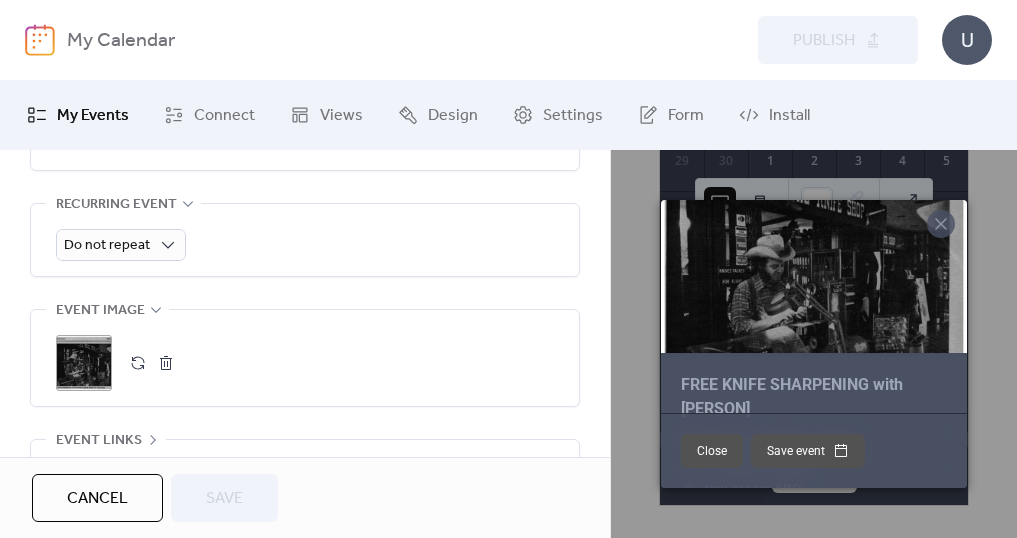 click on "Close" at bounding box center [712, 451] 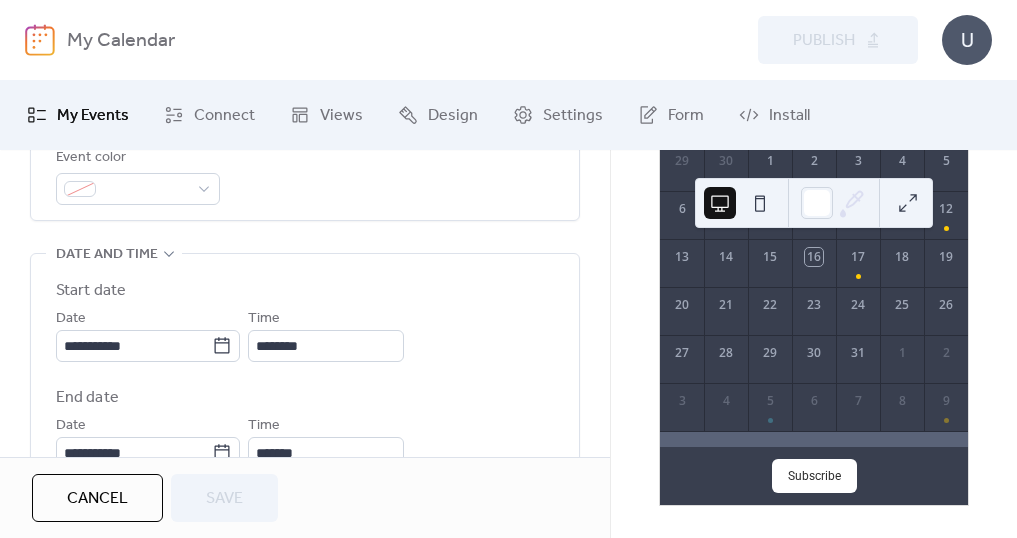 scroll, scrollTop: 0, scrollLeft: 0, axis: both 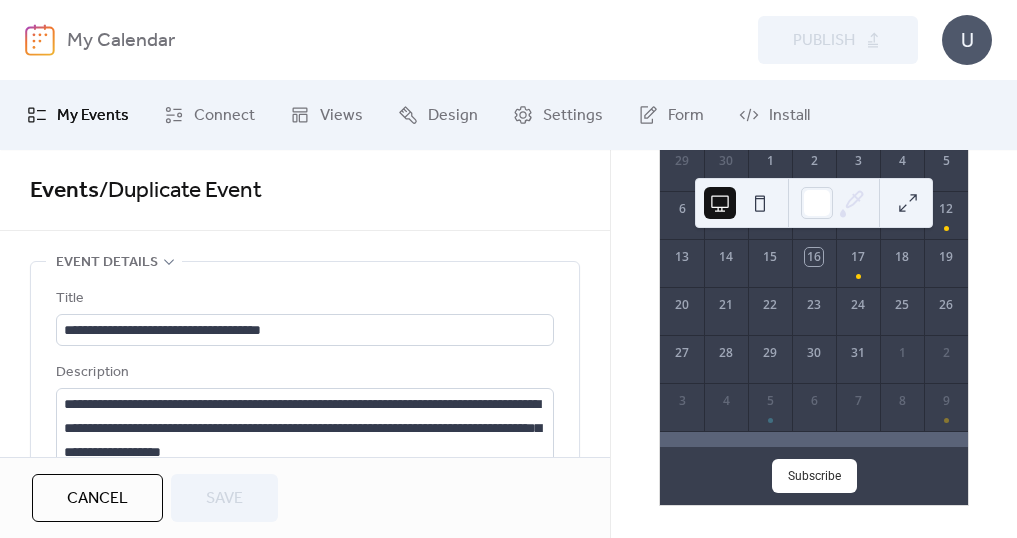 click on "My Events" at bounding box center [93, 116] 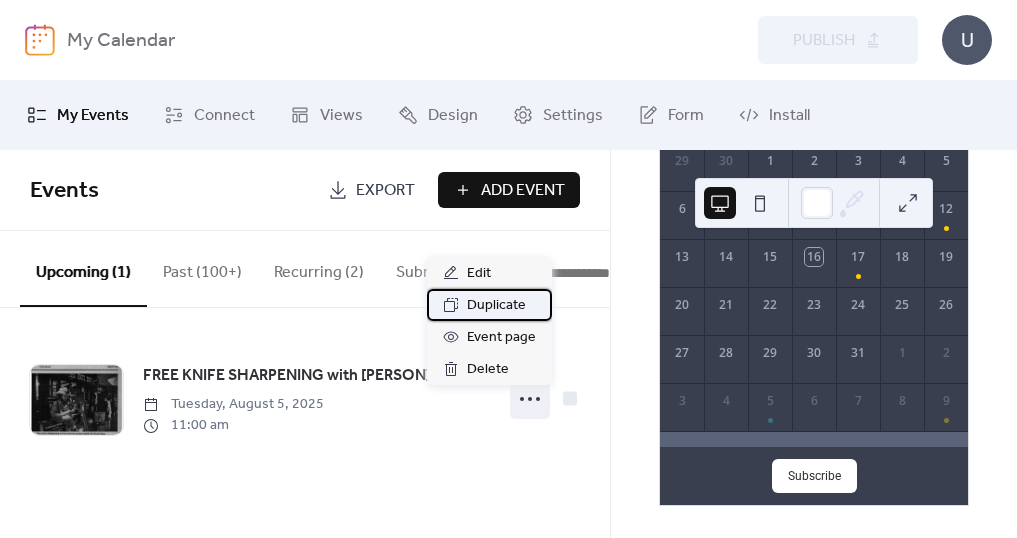 click on "Duplicate" at bounding box center (496, 306) 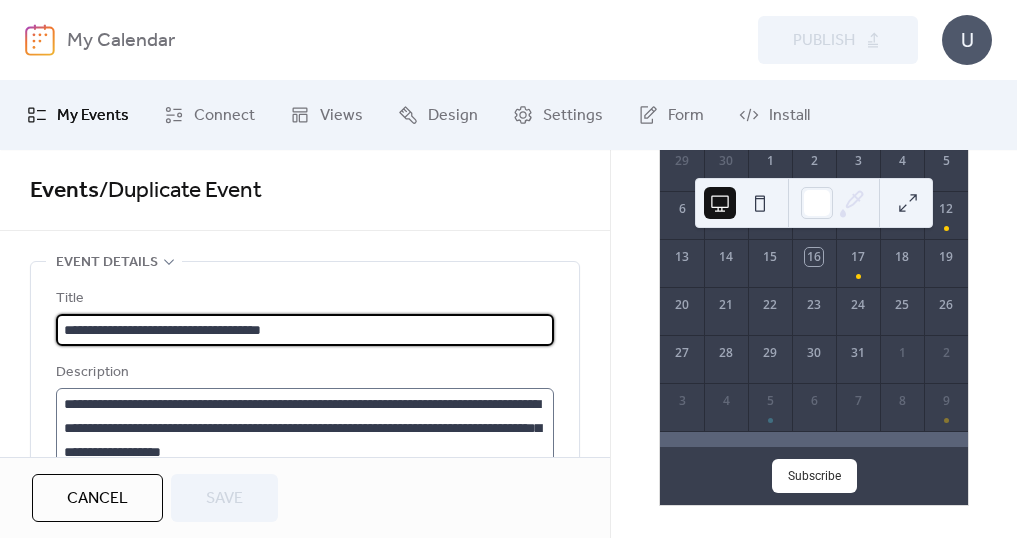 scroll, scrollTop: 48, scrollLeft: 0, axis: vertical 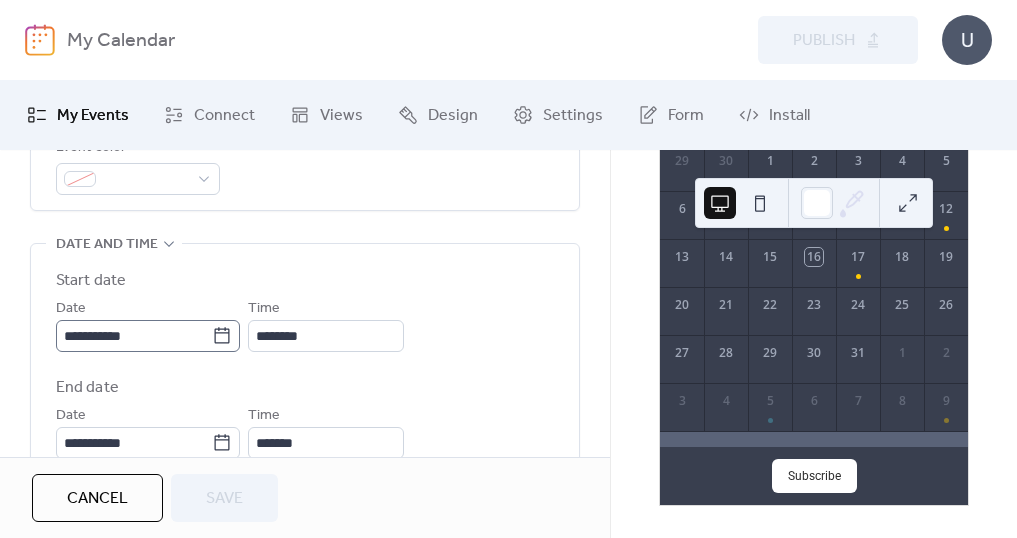 click 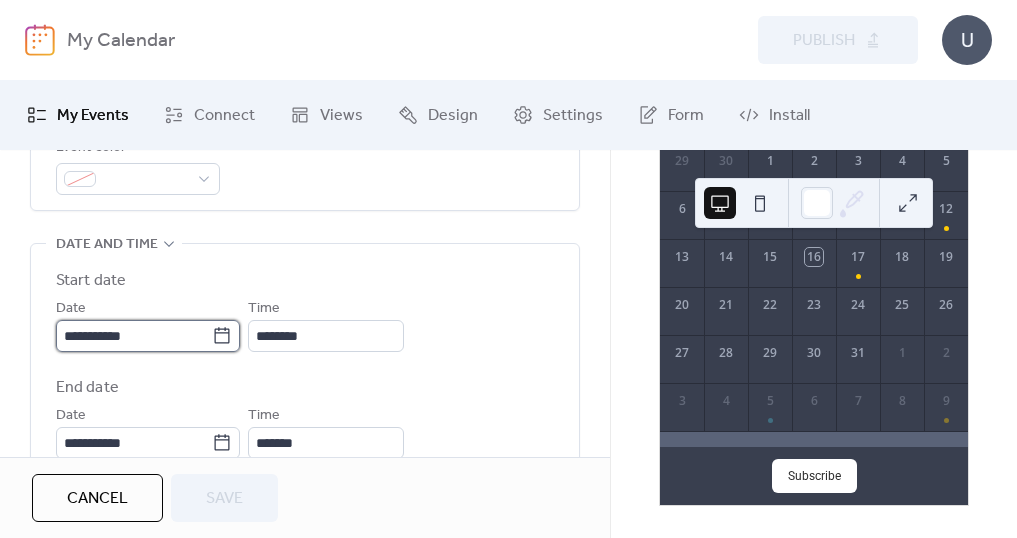 click on "**********" at bounding box center [134, 336] 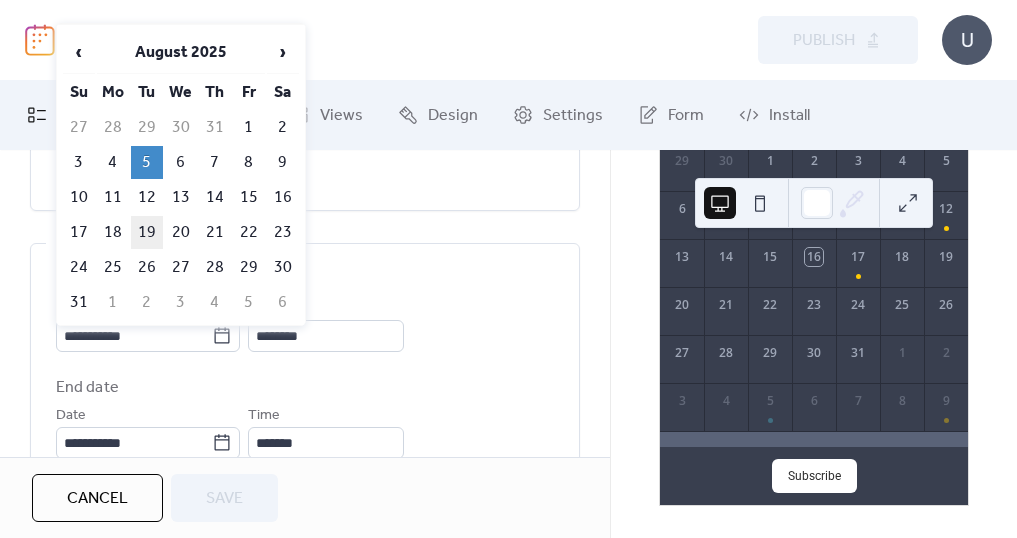 click on "19" at bounding box center [147, 232] 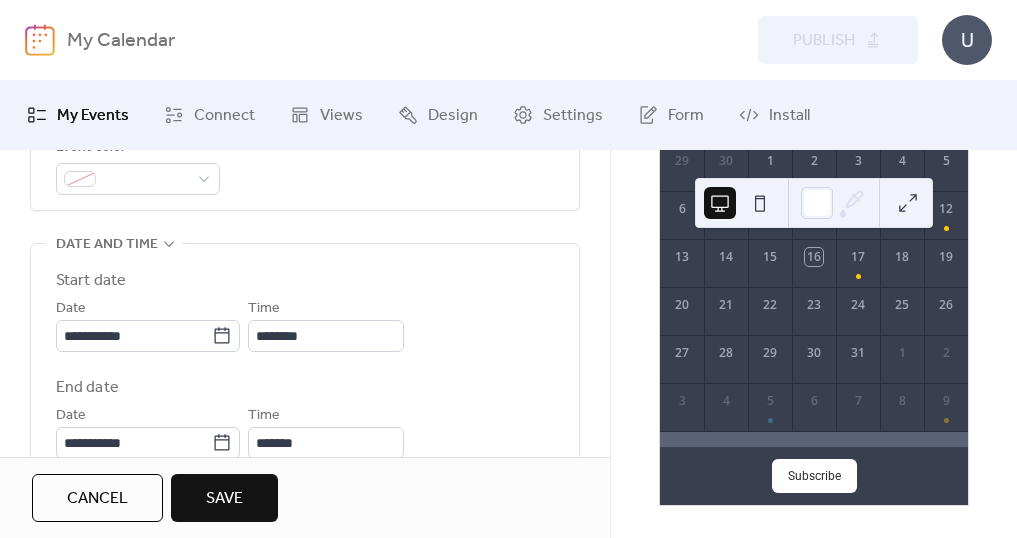 click on "Save" at bounding box center (224, 498) 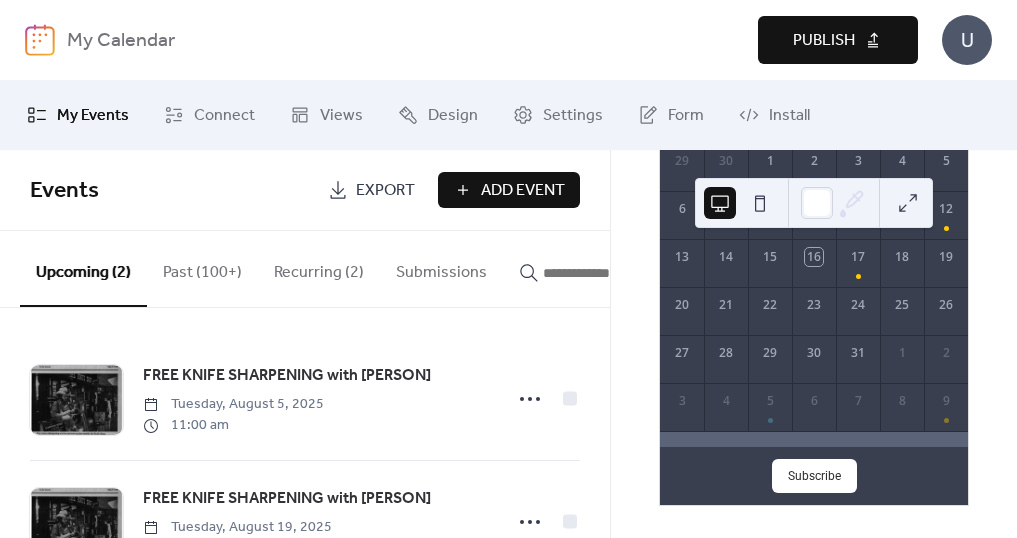 click on "Publish" at bounding box center (838, 40) 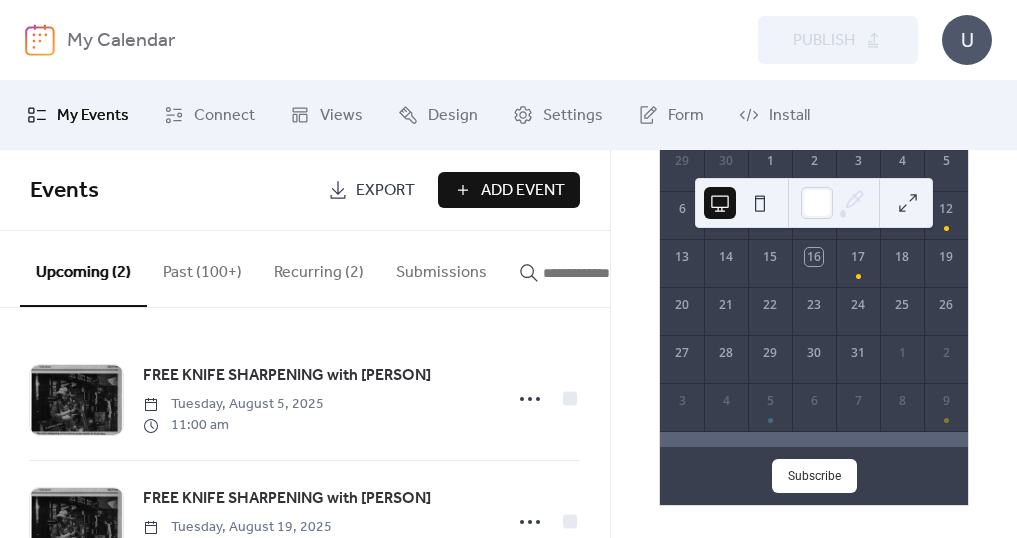 click on "Recurring (2)" at bounding box center [319, 268] 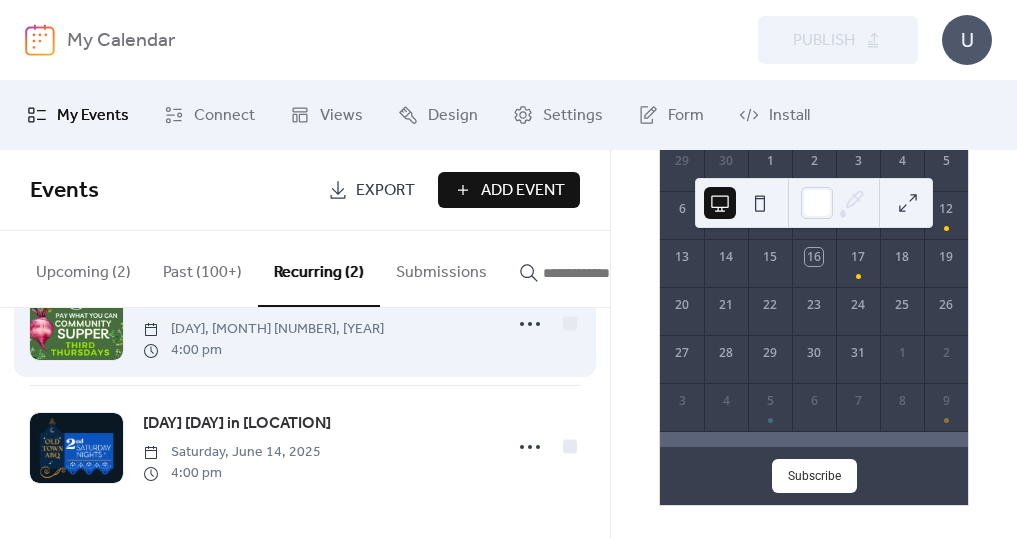 scroll, scrollTop: 0, scrollLeft: 0, axis: both 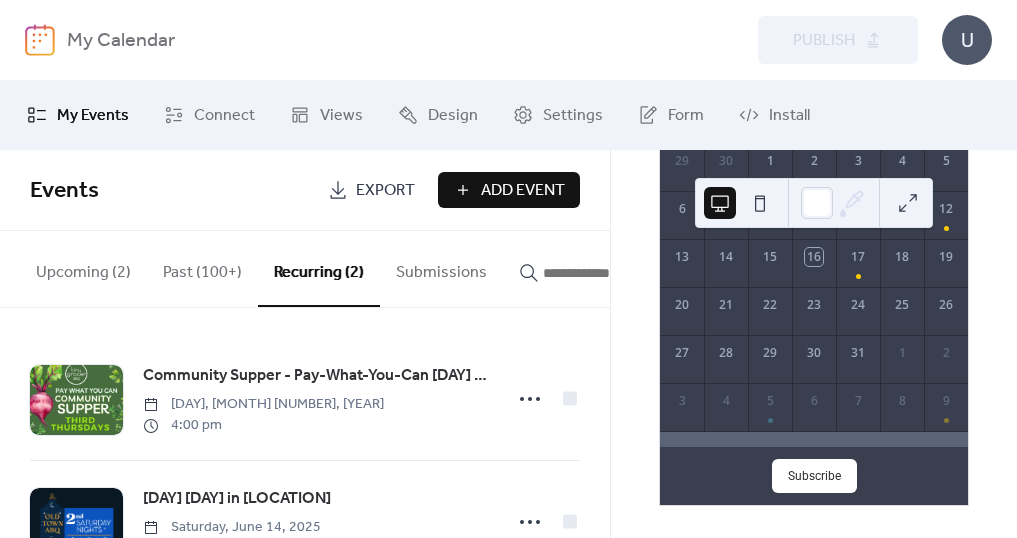 click on "Add Event" at bounding box center (523, 191) 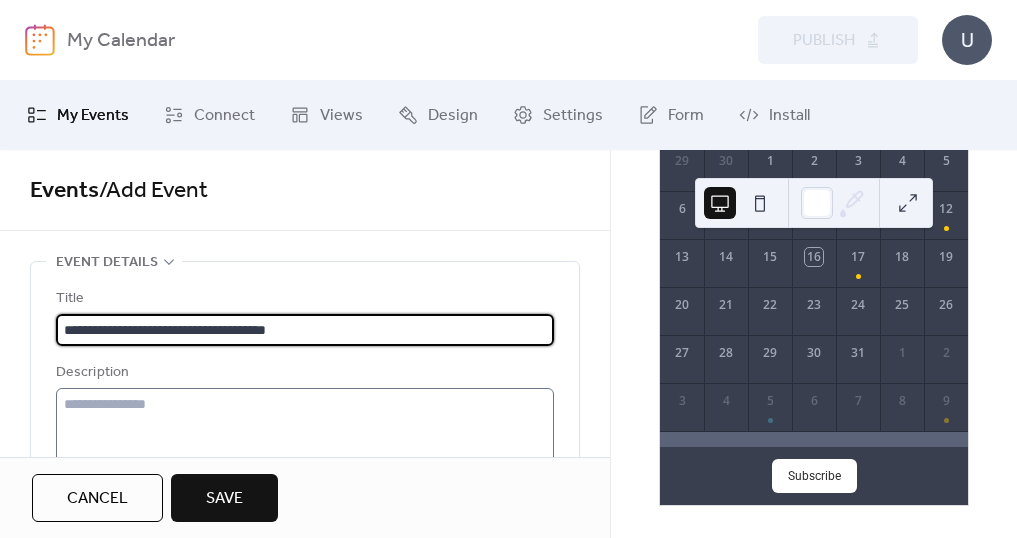 type on "**********" 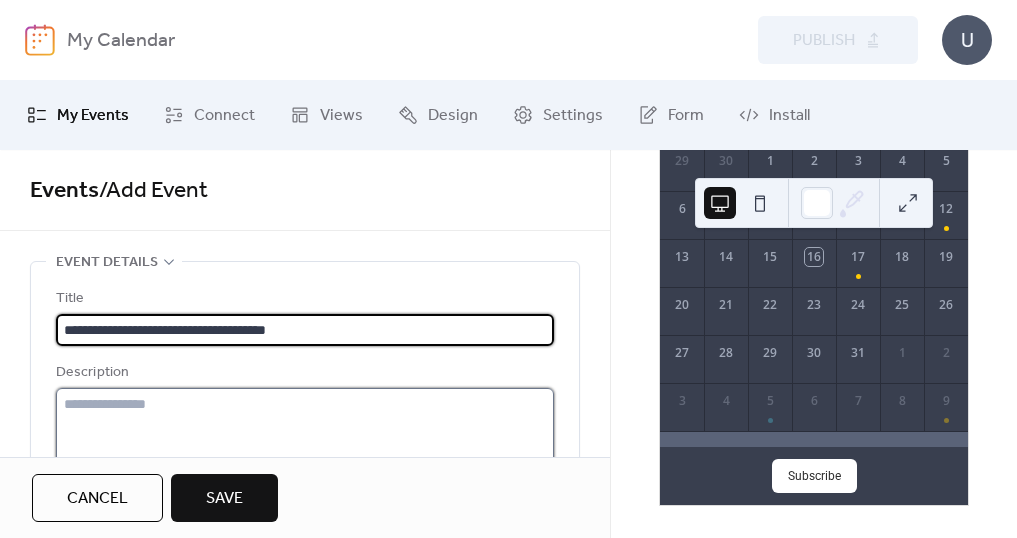 click at bounding box center (305, 464) 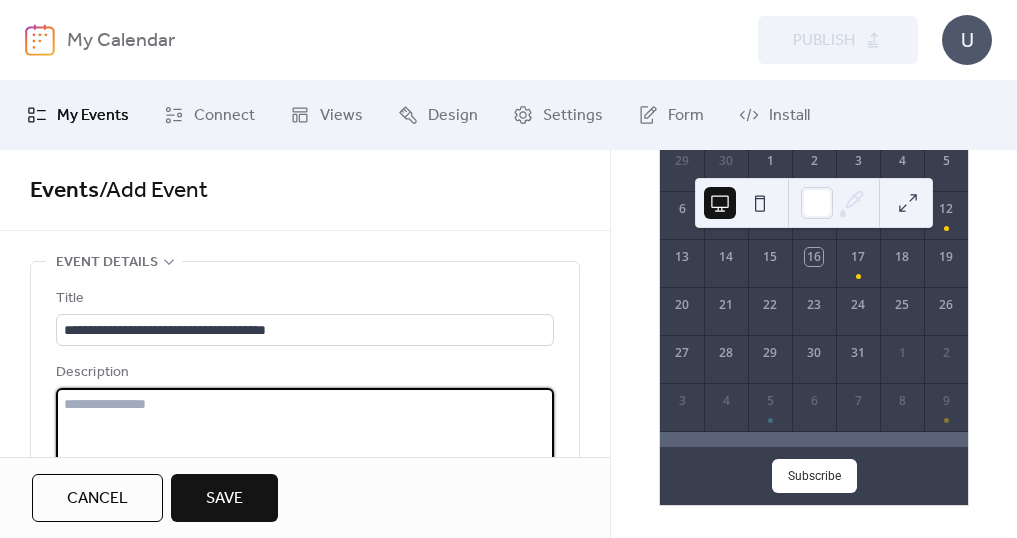 paste on "**********" 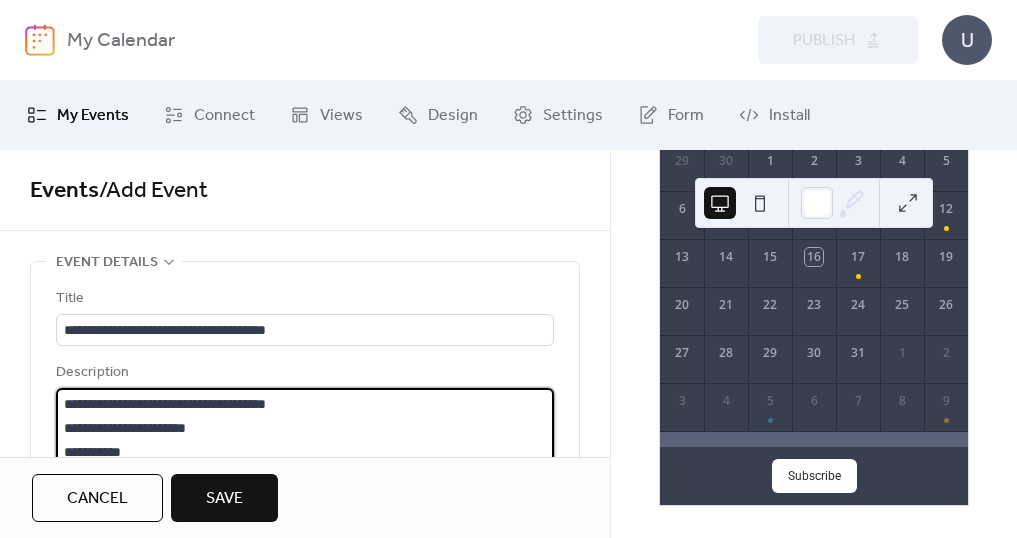 scroll, scrollTop: 357, scrollLeft: 0, axis: vertical 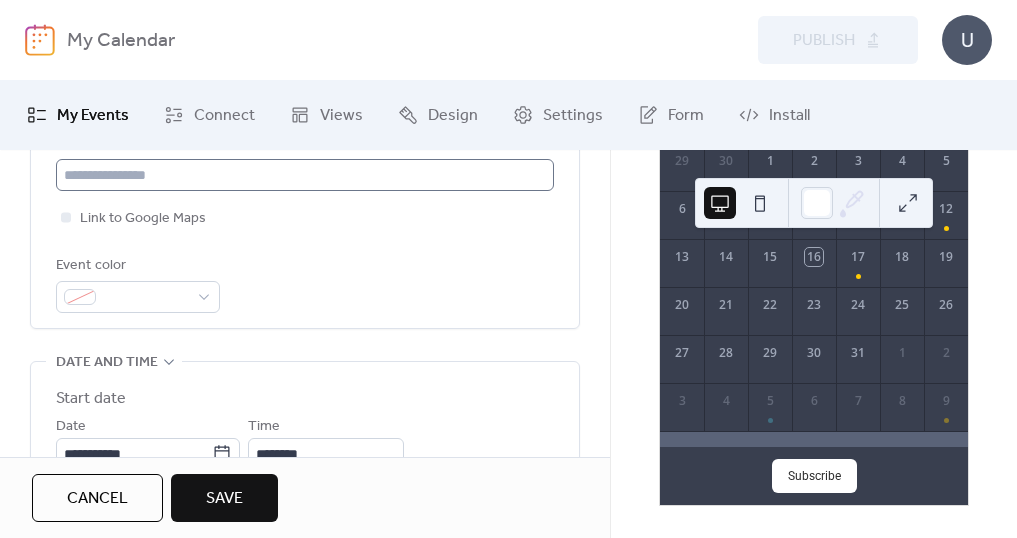 type on "**********" 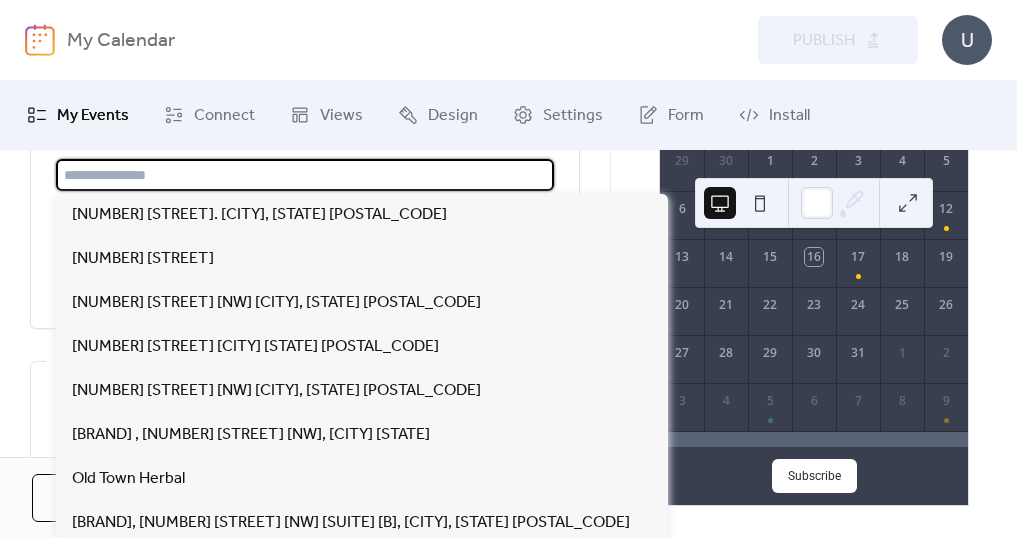 click at bounding box center (305, 175) 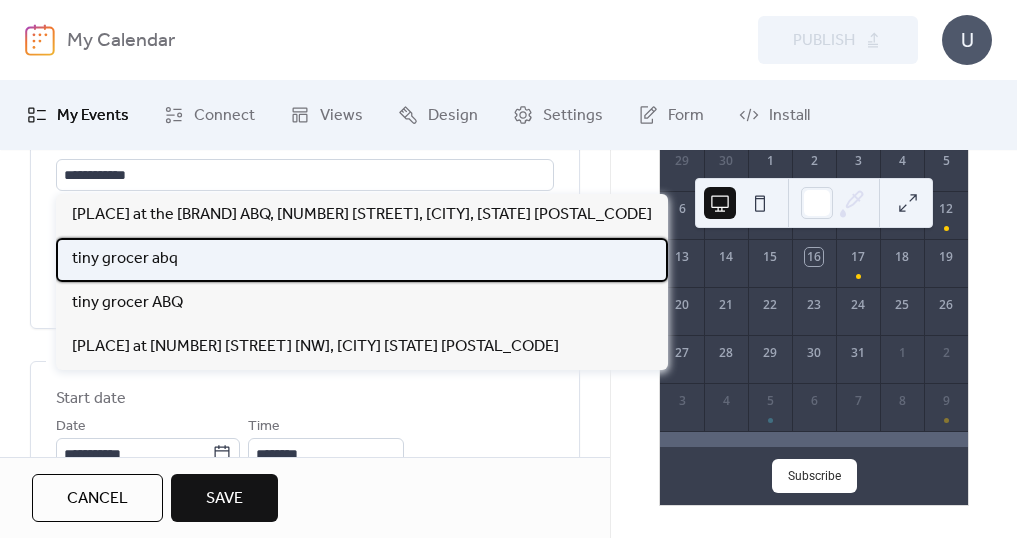 click on "tiny grocer abq" at bounding box center [125, 259] 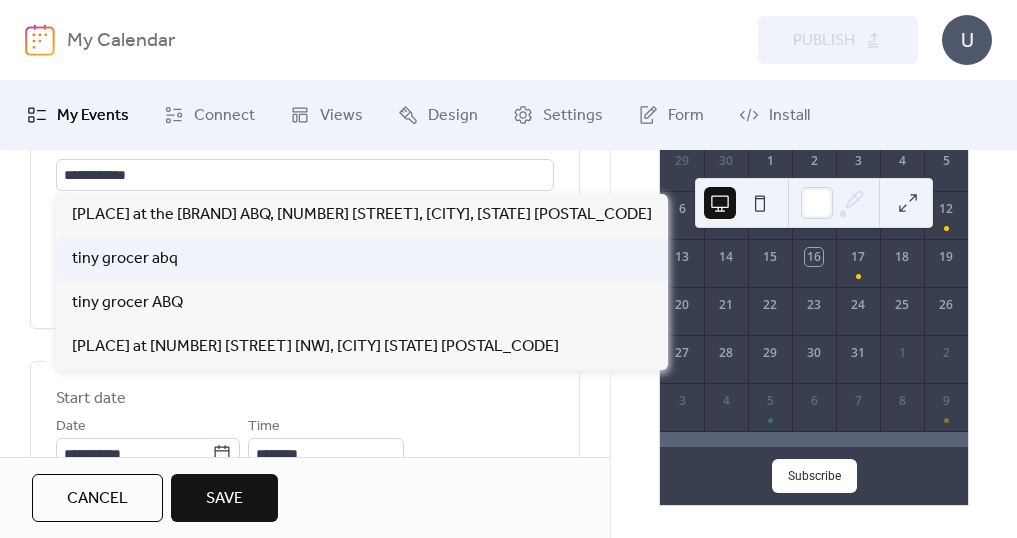 type on "**********" 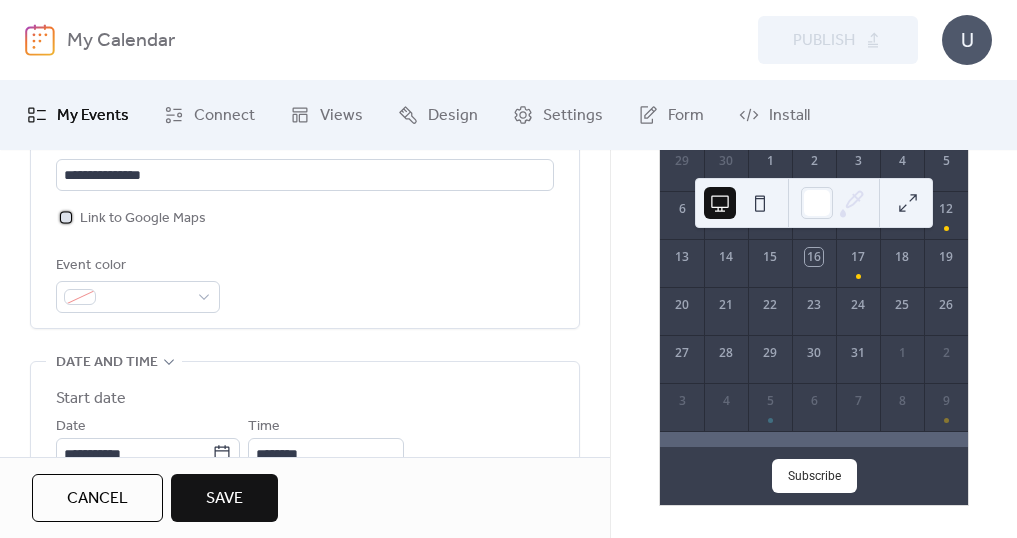 click on "Link to Google Maps" at bounding box center (143, 219) 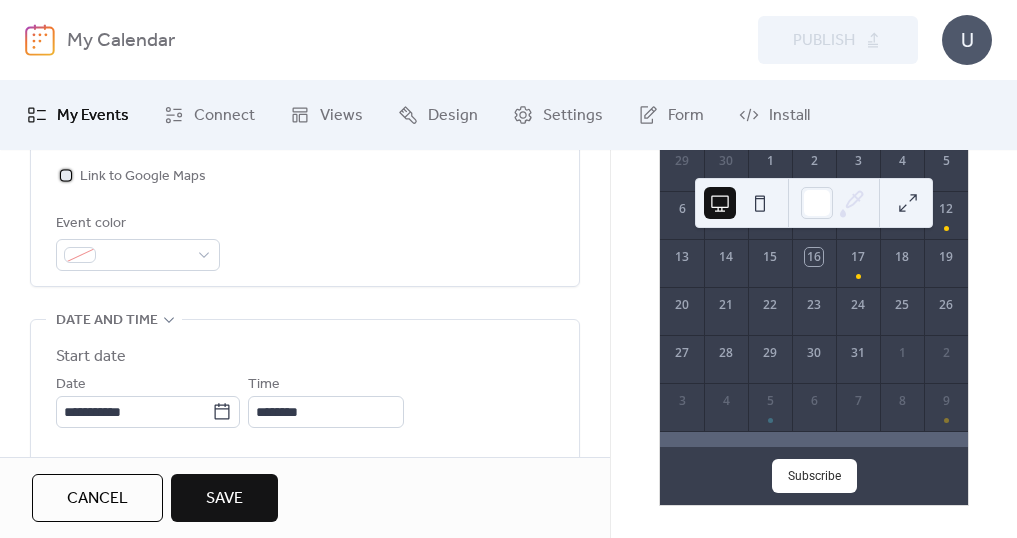 scroll, scrollTop: 482, scrollLeft: 0, axis: vertical 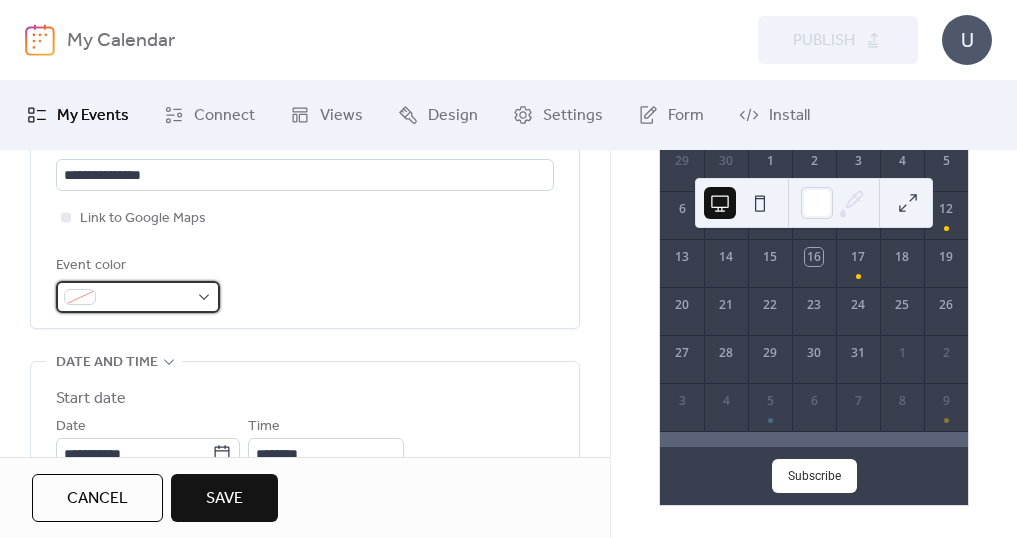 click at bounding box center (138, 297) 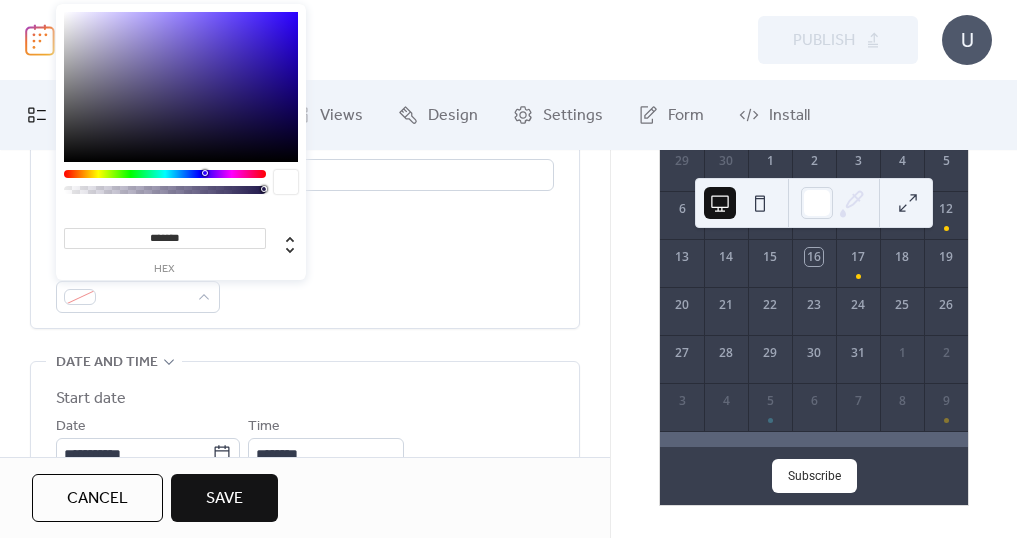 click at bounding box center [165, 174] 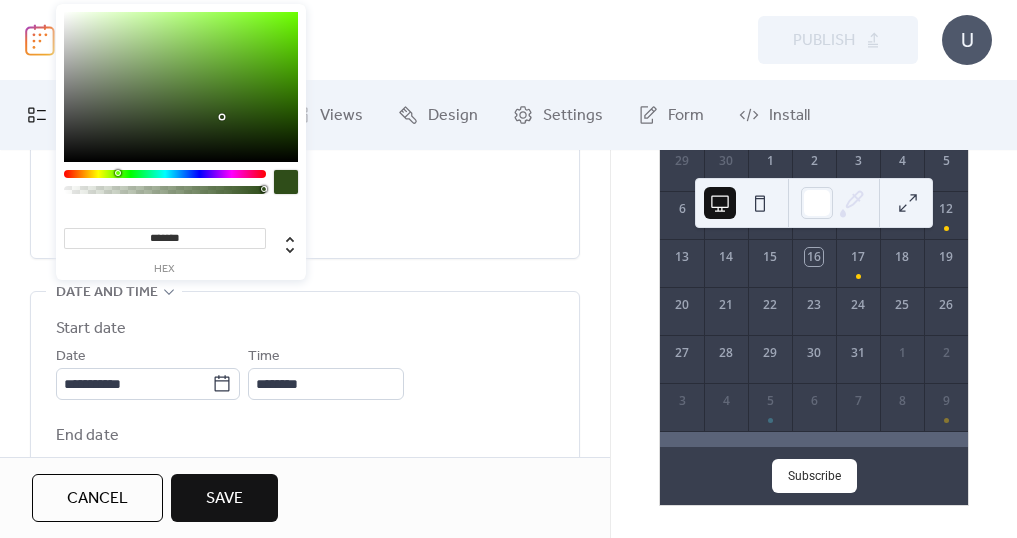 scroll, scrollTop: 582, scrollLeft: 0, axis: vertical 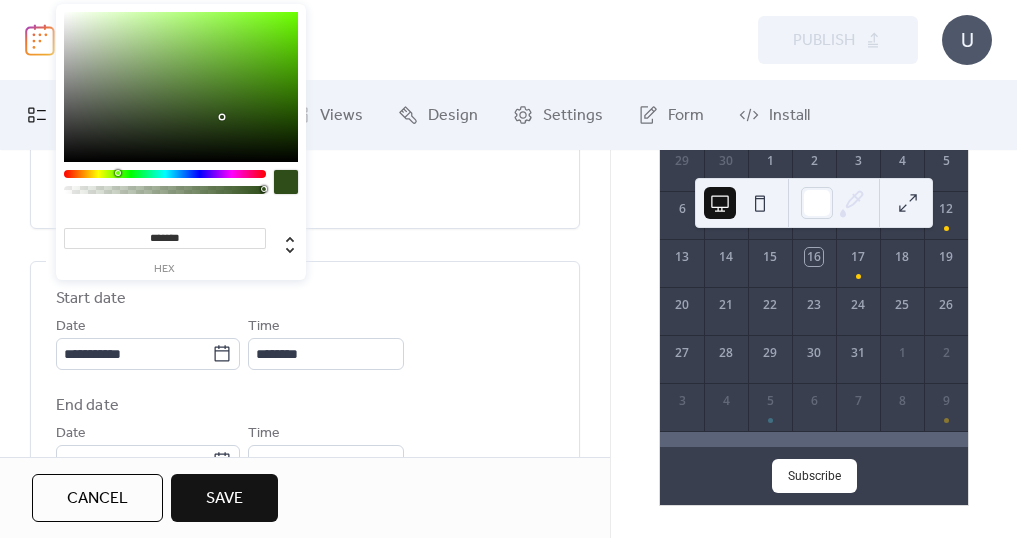 click on "Start date" at bounding box center [305, 299] 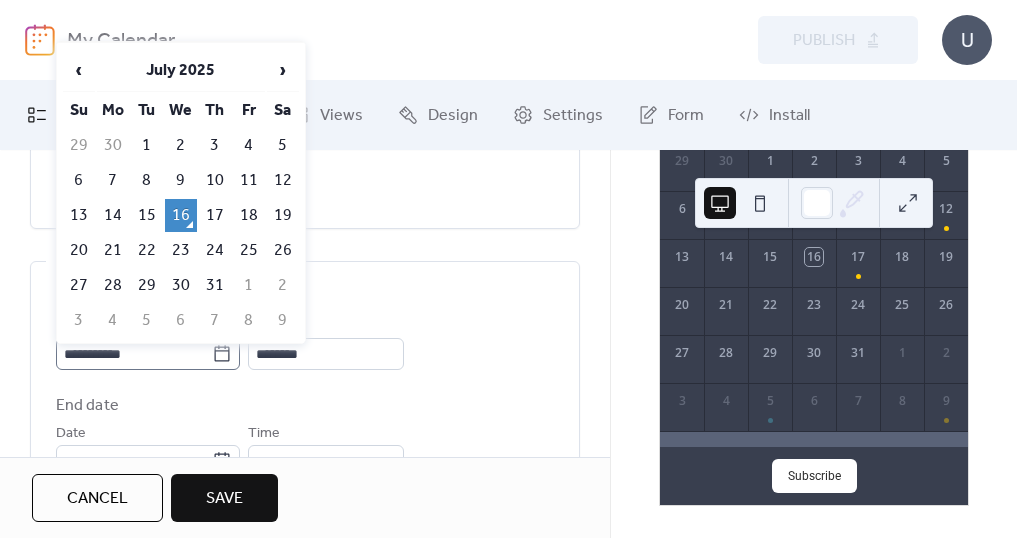 click 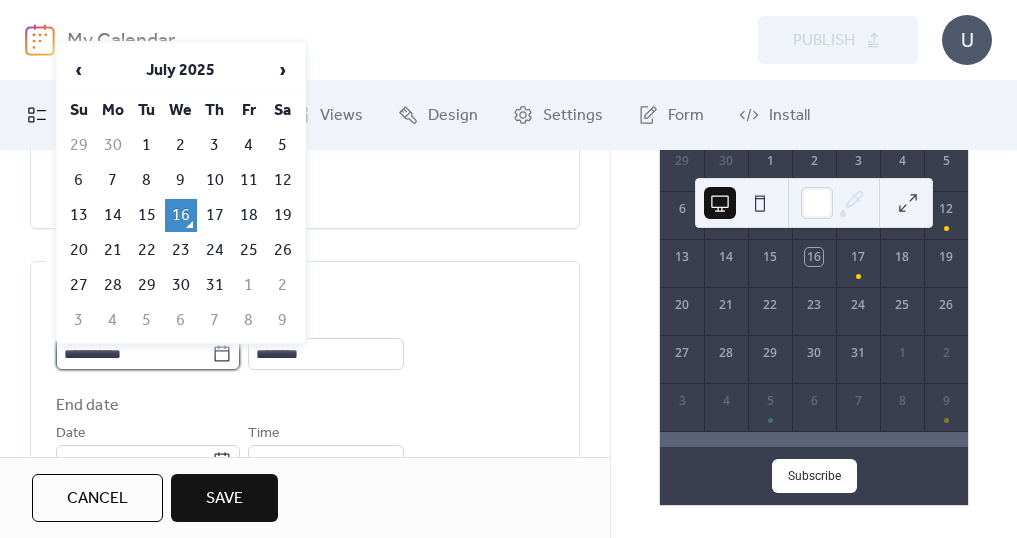 click on "**********" at bounding box center [134, 354] 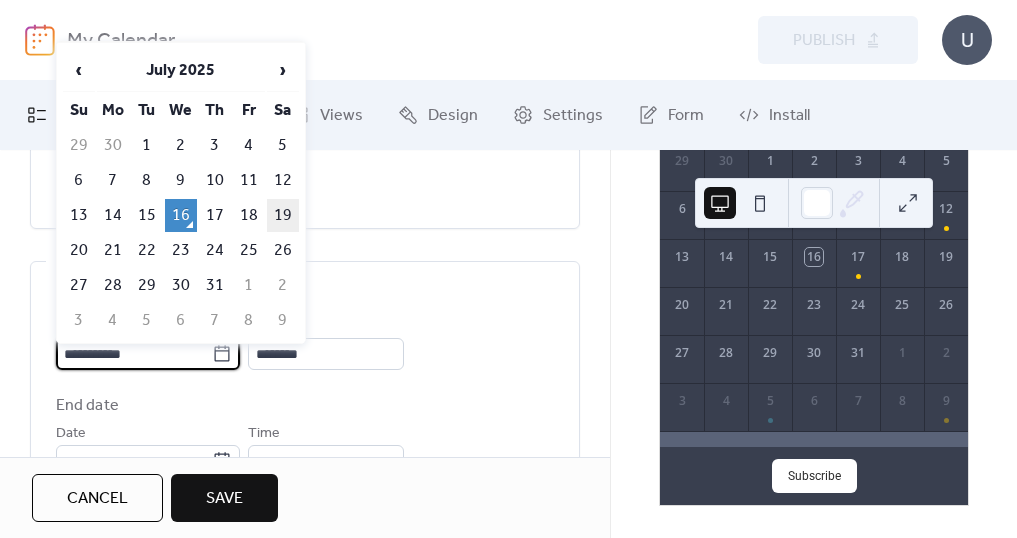click on "19" at bounding box center [283, 215] 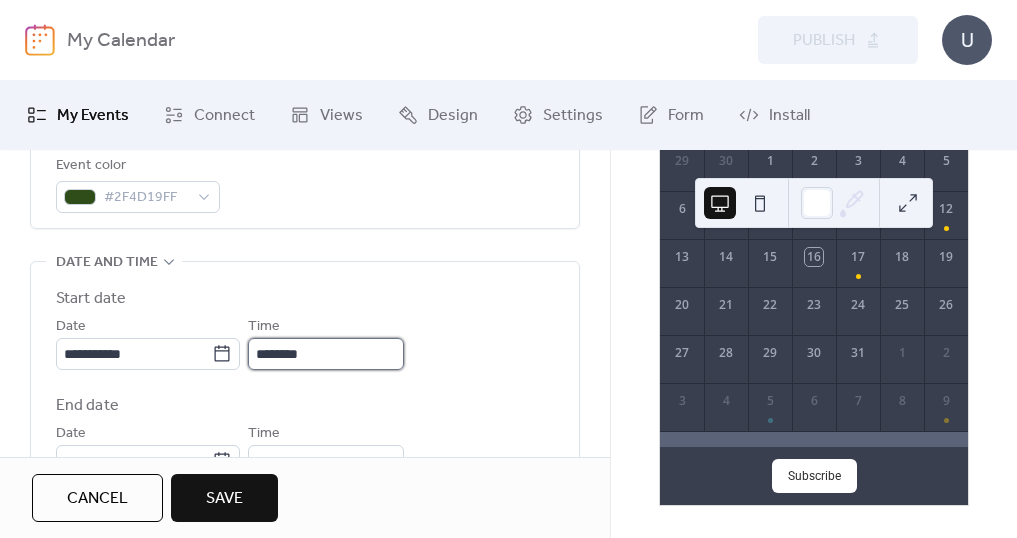 click on "********" at bounding box center [326, 354] 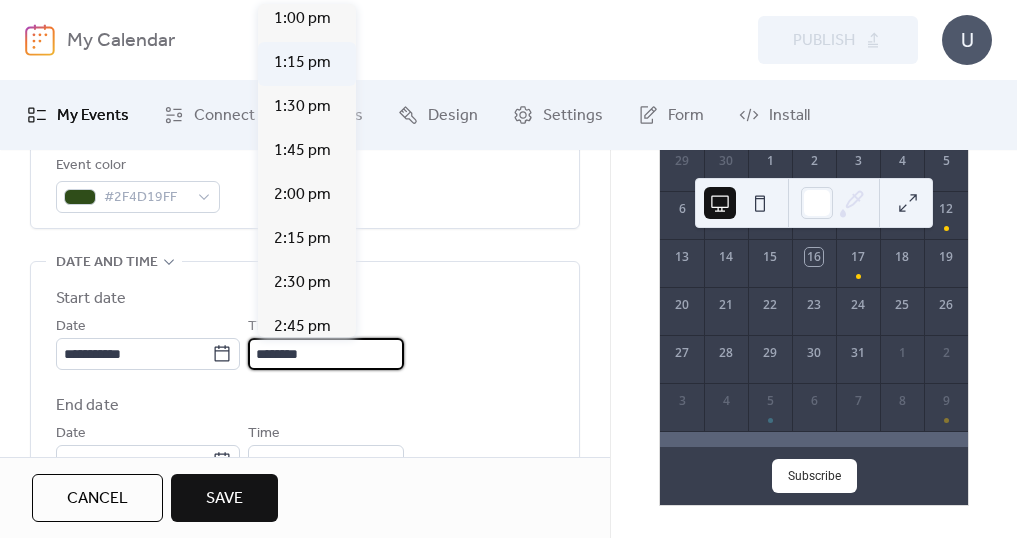 scroll, scrollTop: 2312, scrollLeft: 0, axis: vertical 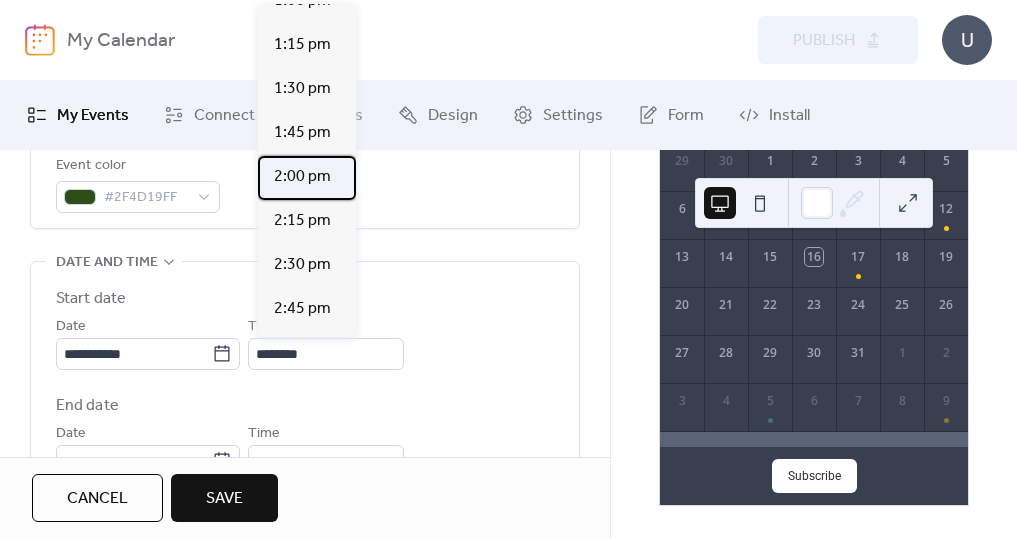 click on "2:00 pm" at bounding box center [302, 177] 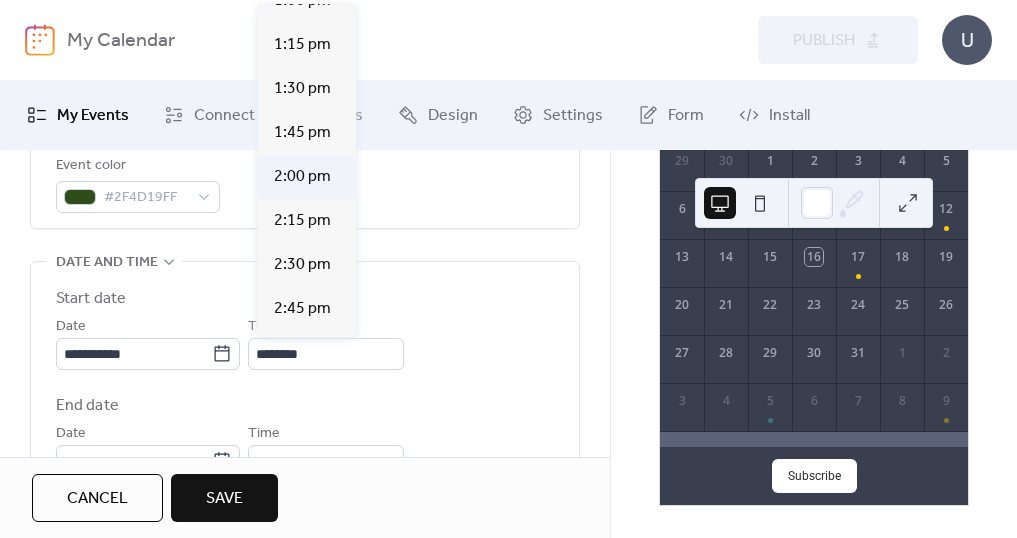 type on "*******" 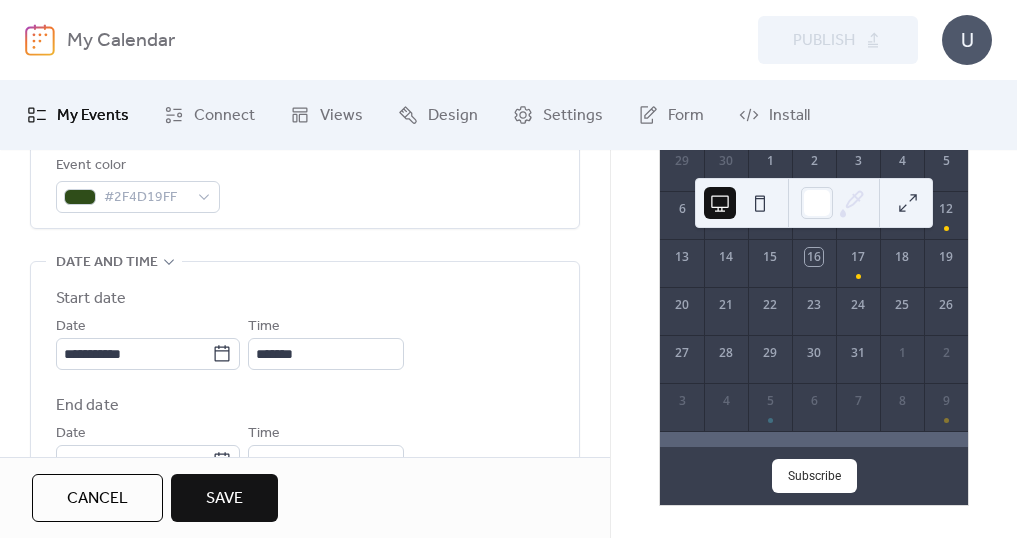 scroll, scrollTop: 682, scrollLeft: 0, axis: vertical 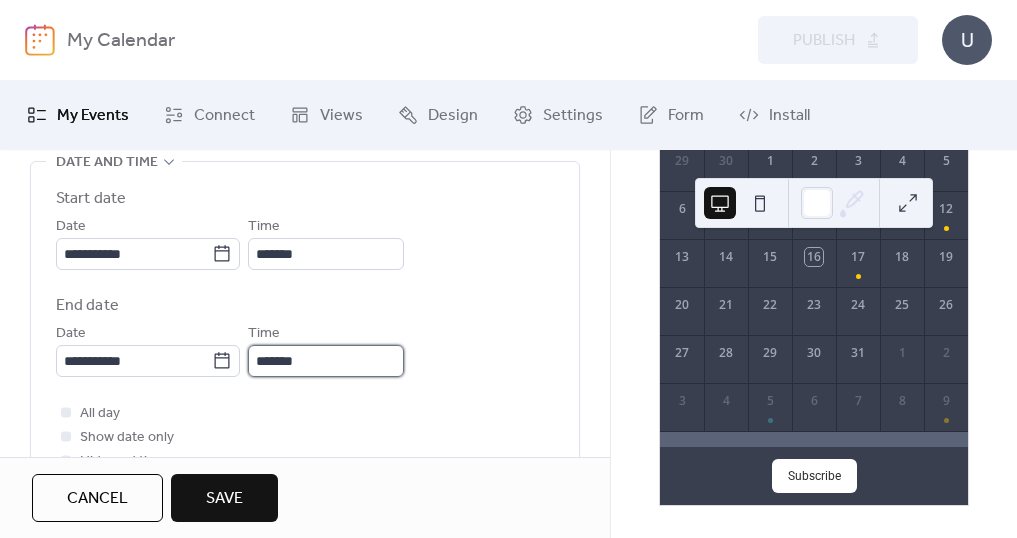 click on "*******" at bounding box center [326, 361] 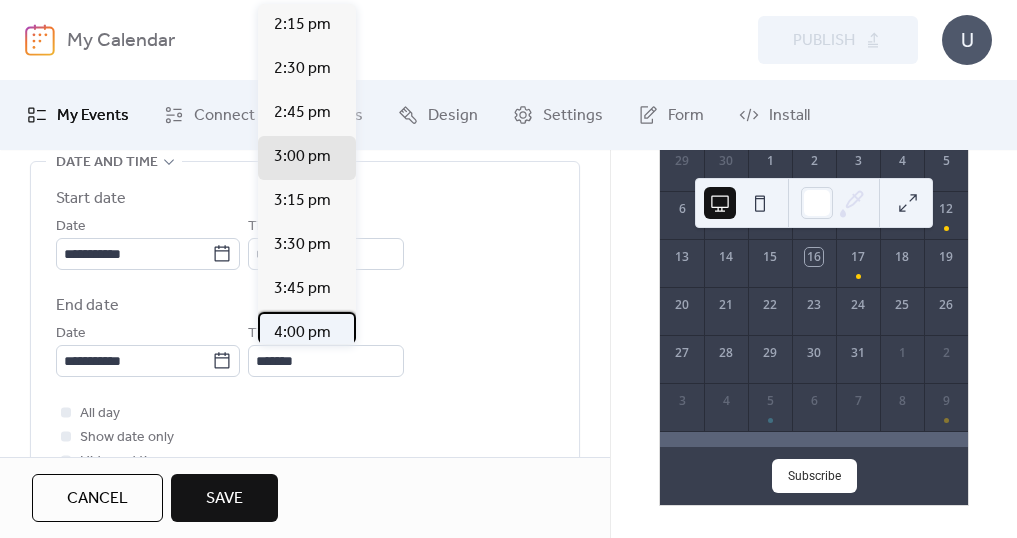 click on "4:00 pm" at bounding box center [302, 333] 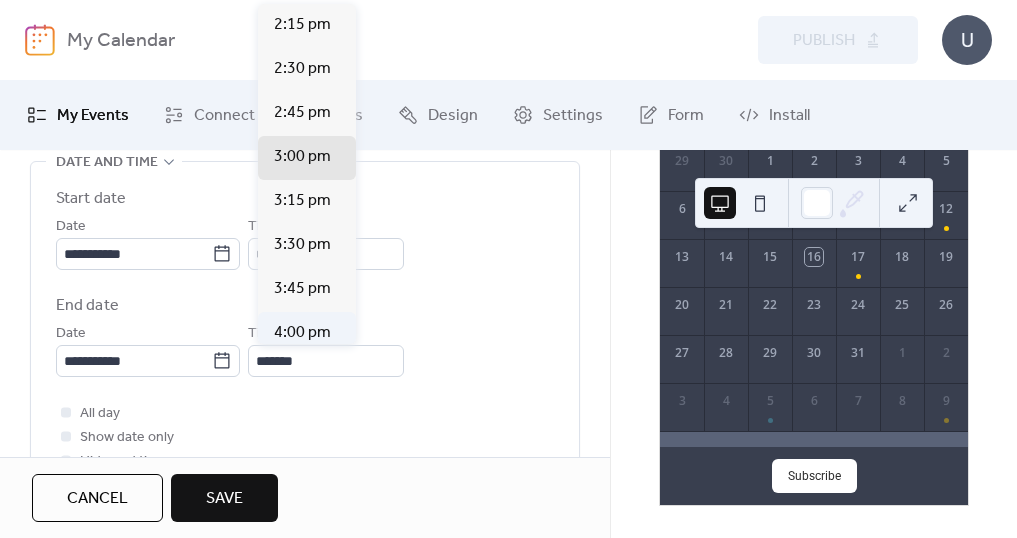 type on "*******" 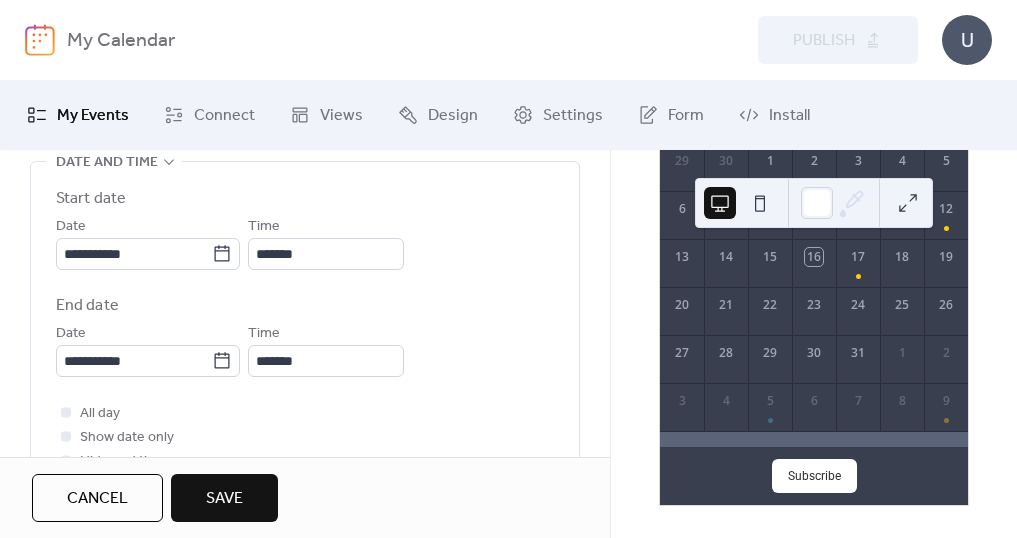 click on "**********" at bounding box center (305, 335) 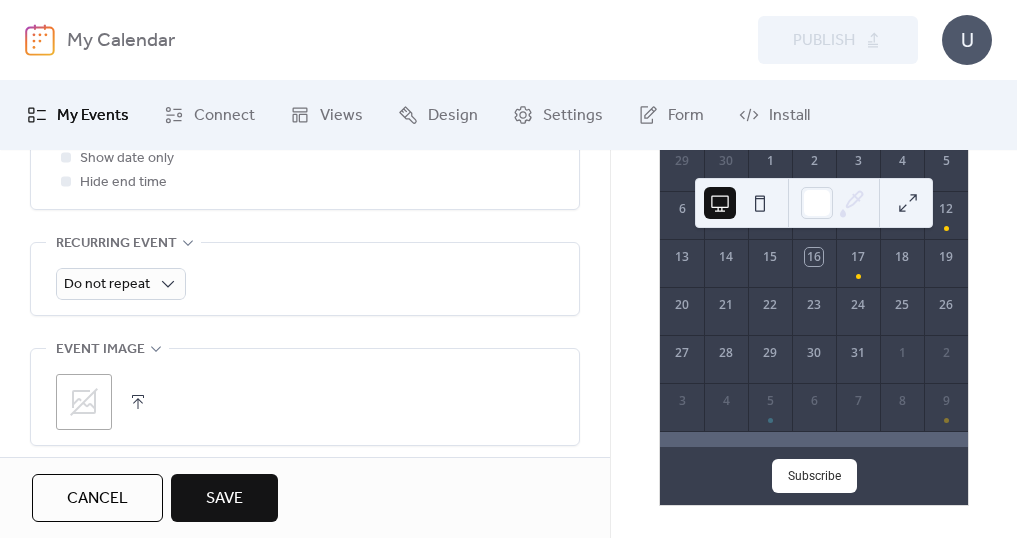 scroll, scrollTop: 1082, scrollLeft: 0, axis: vertical 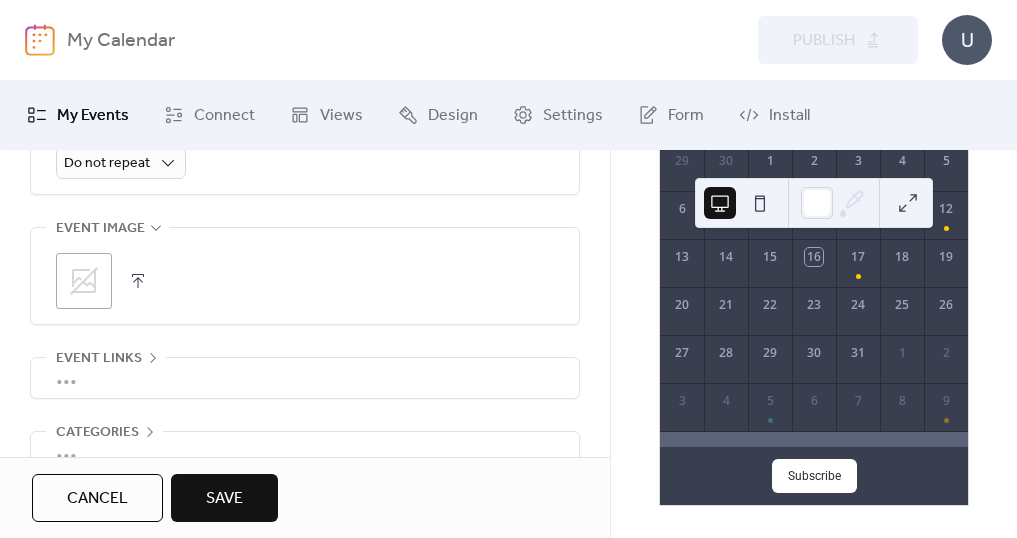 click 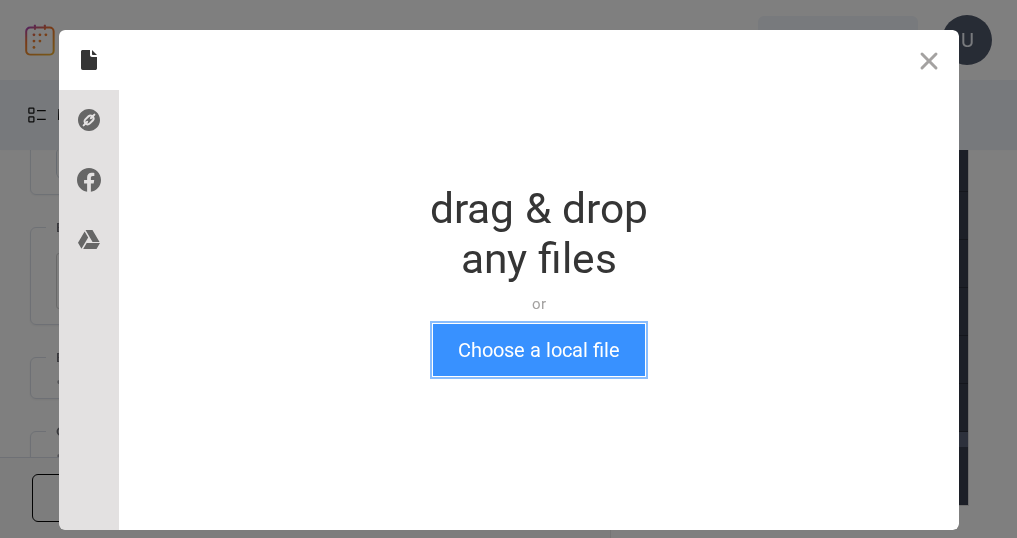 click on "Choose a local file" at bounding box center [539, 350] 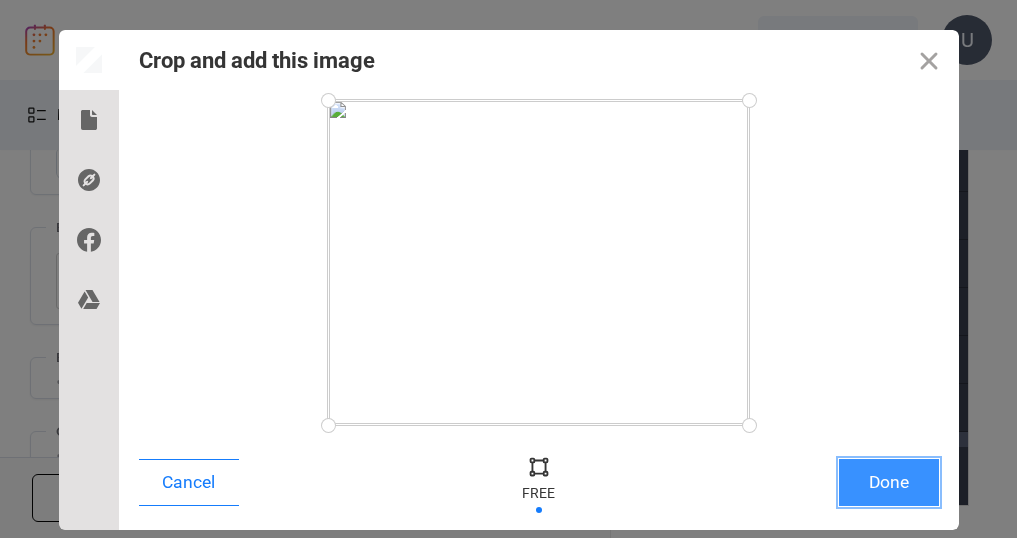 click on "Done" at bounding box center (889, 482) 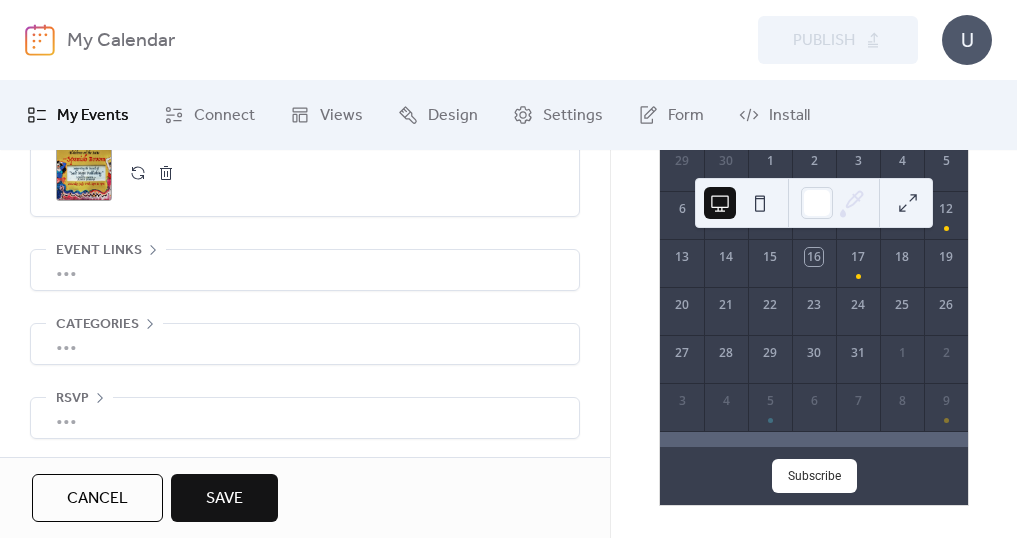 scroll, scrollTop: 1090, scrollLeft: 0, axis: vertical 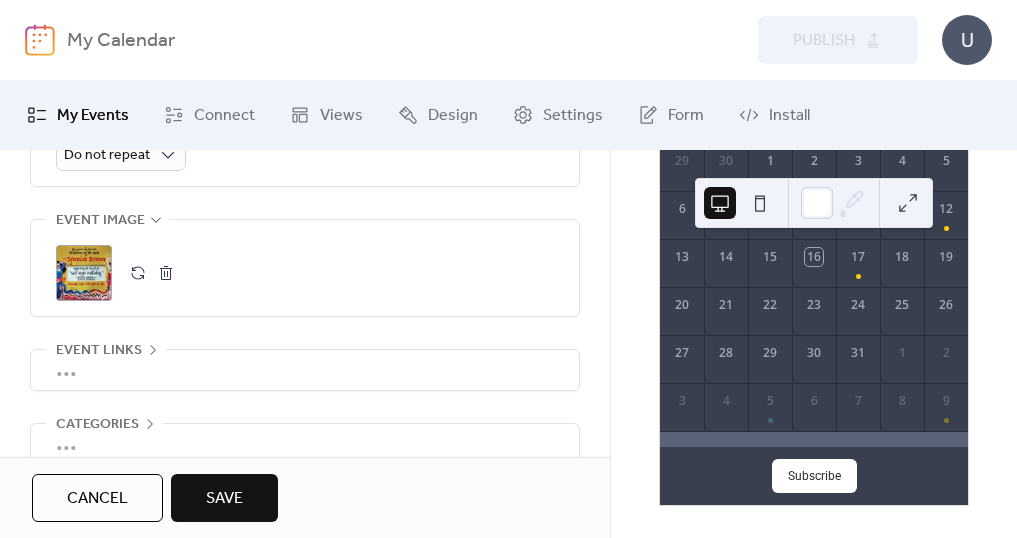 click on "•••" at bounding box center [305, 370] 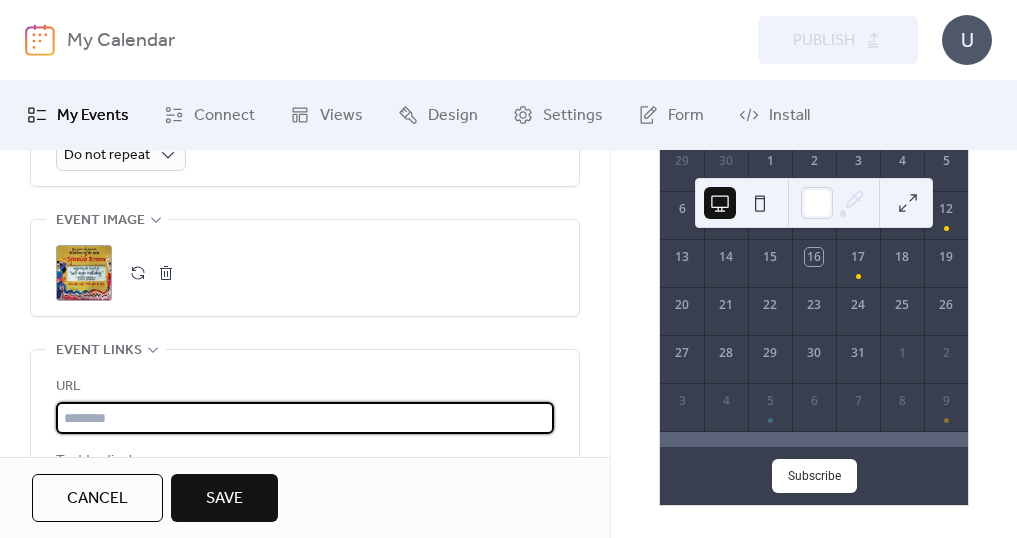 click at bounding box center (305, 418) 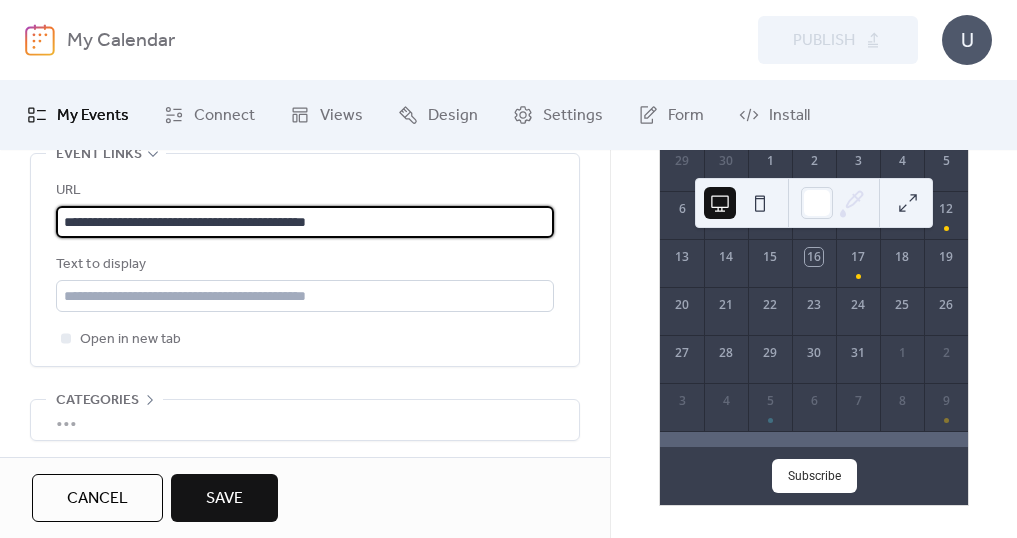 scroll, scrollTop: 1290, scrollLeft: 0, axis: vertical 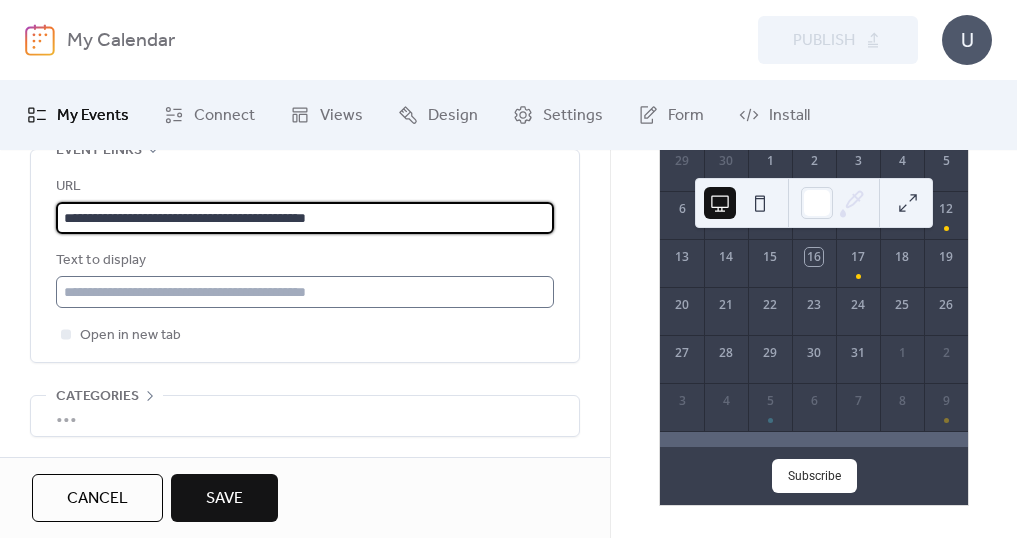 type on "**********" 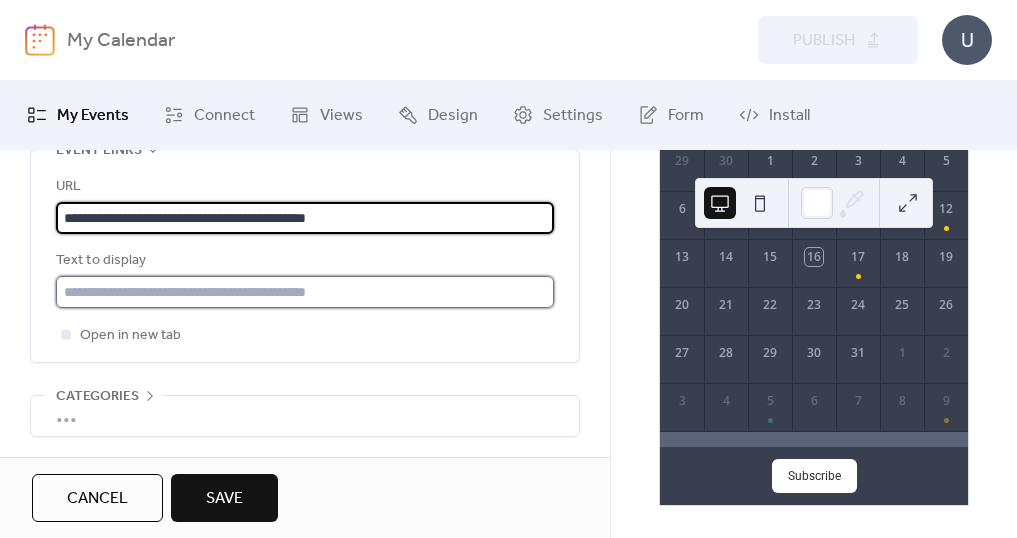 click at bounding box center [305, 292] 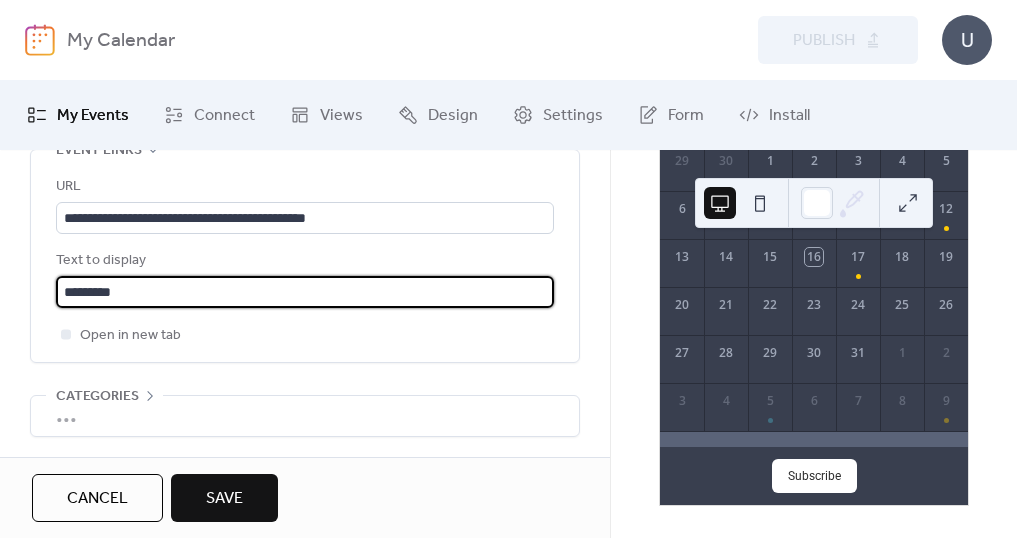 type on "*********" 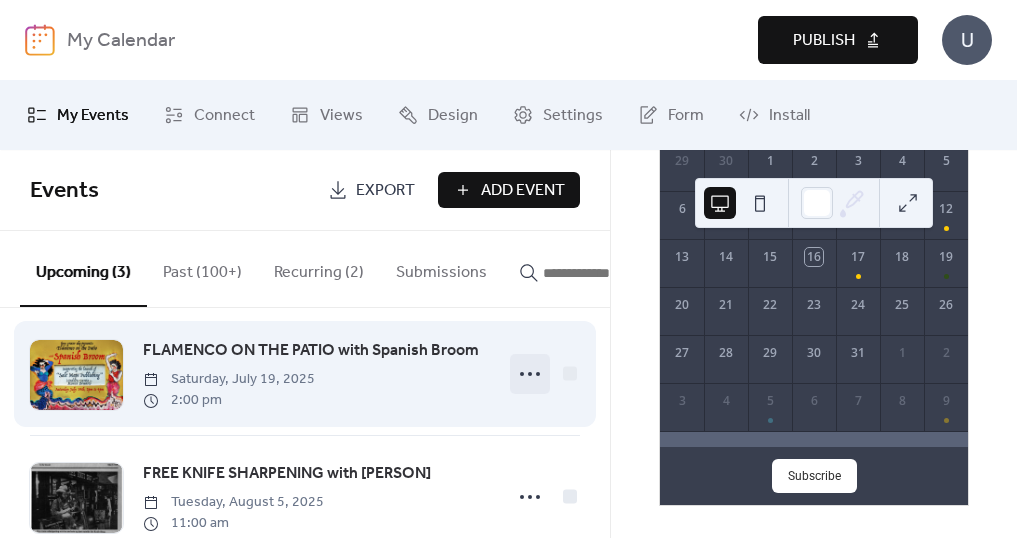 scroll, scrollTop: 0, scrollLeft: 0, axis: both 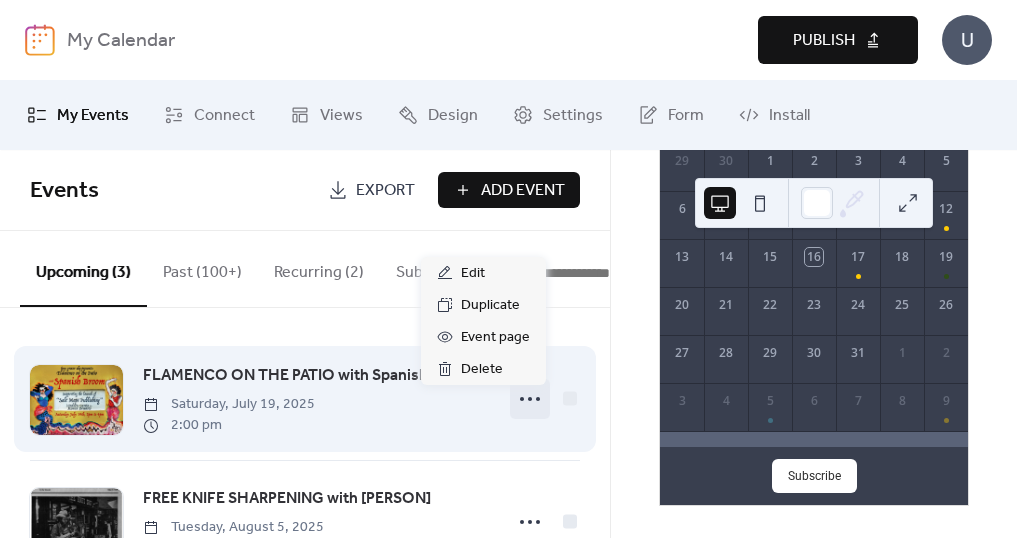 click 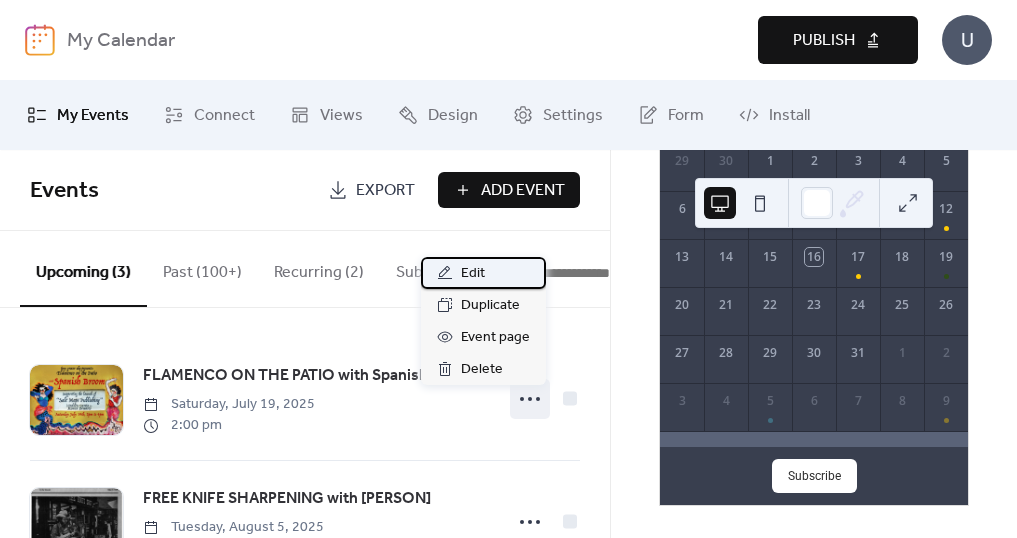 click on "Edit" at bounding box center [473, 274] 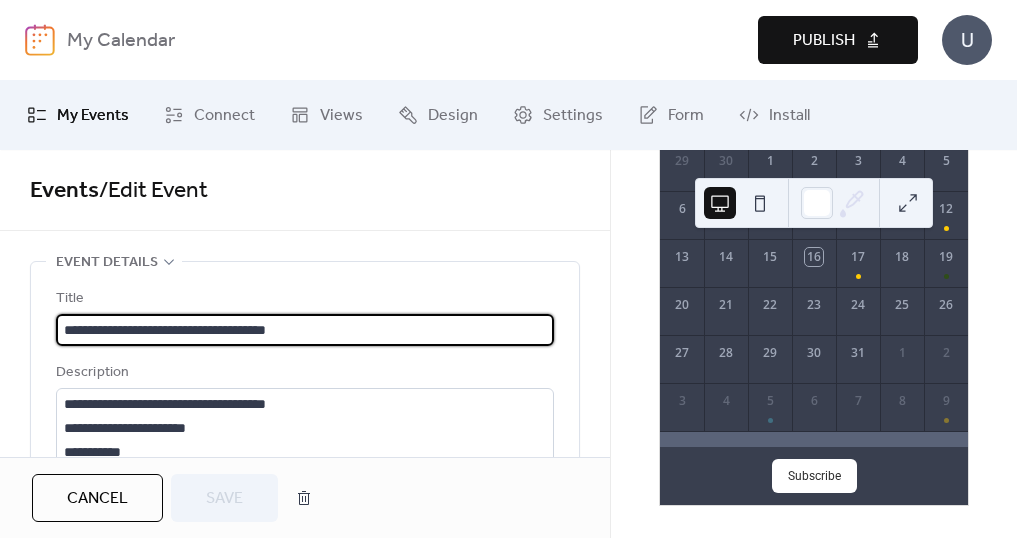 scroll, scrollTop: 400, scrollLeft: 0, axis: vertical 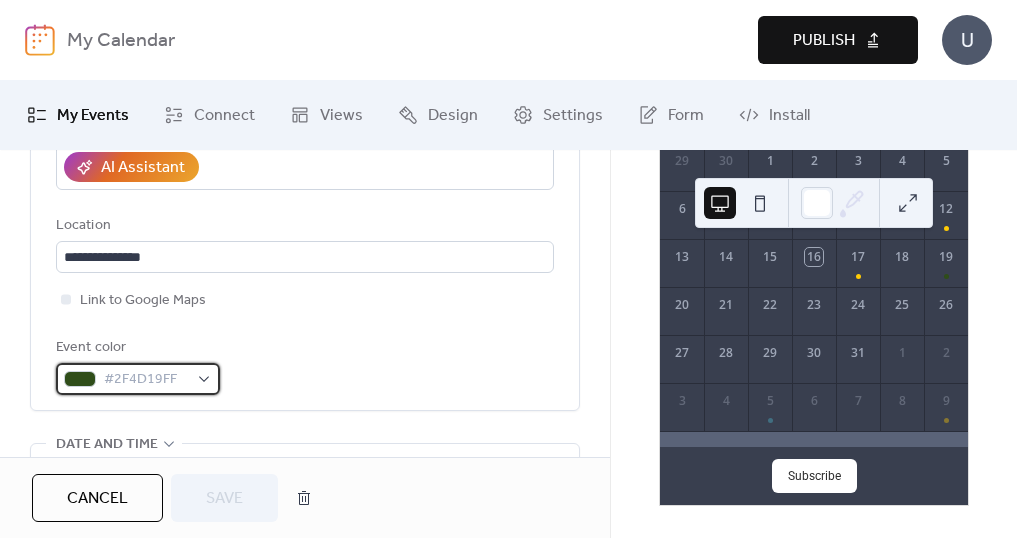 click on "#2F4D19FF" at bounding box center (138, 379) 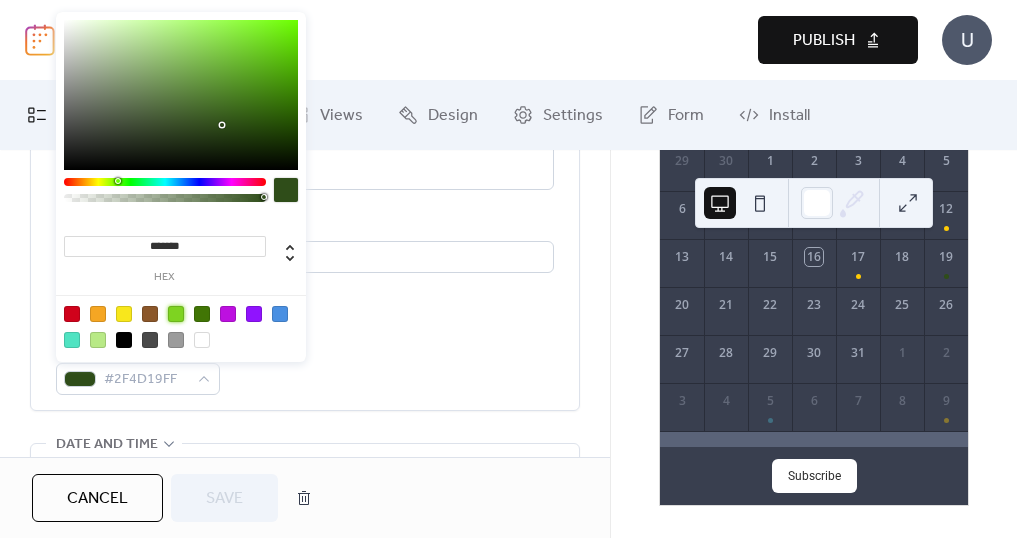 click at bounding box center (176, 314) 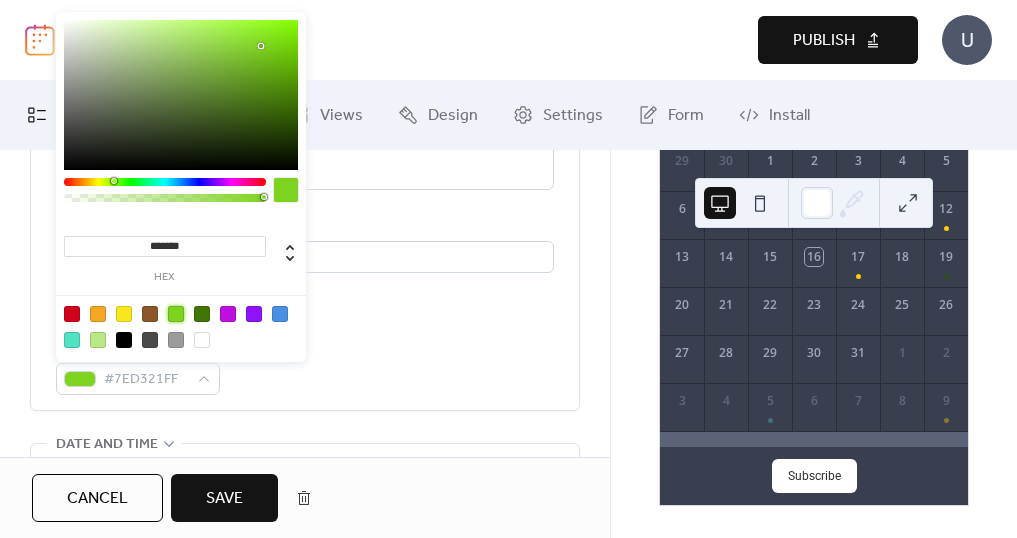 click on "Save" at bounding box center [224, 499] 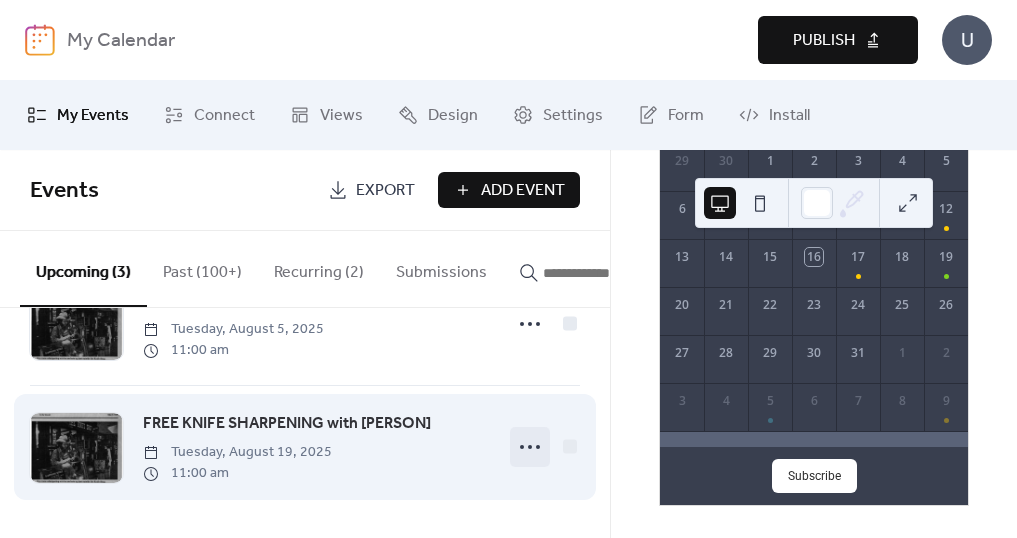 scroll, scrollTop: 204, scrollLeft: 0, axis: vertical 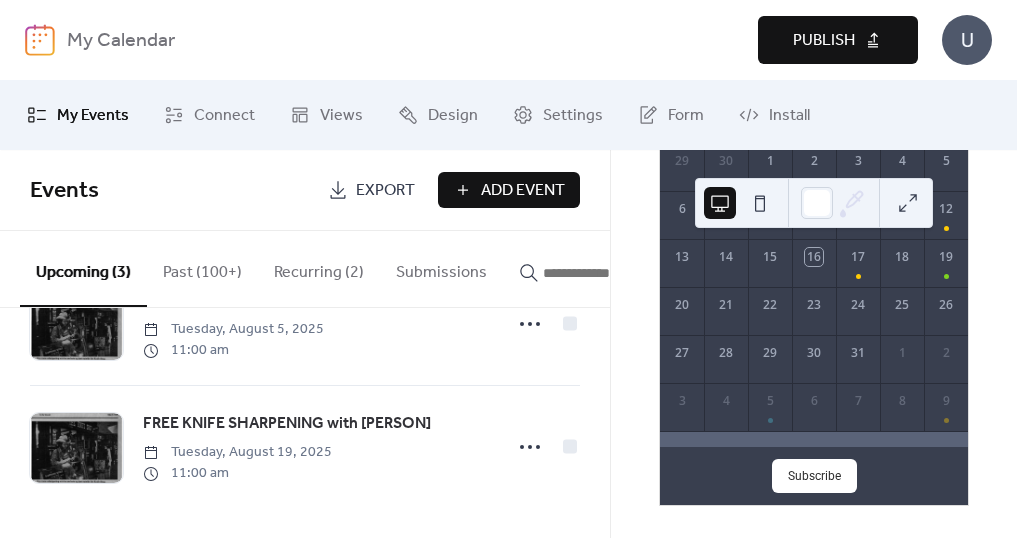 click on "Recurring (2)" at bounding box center [319, 268] 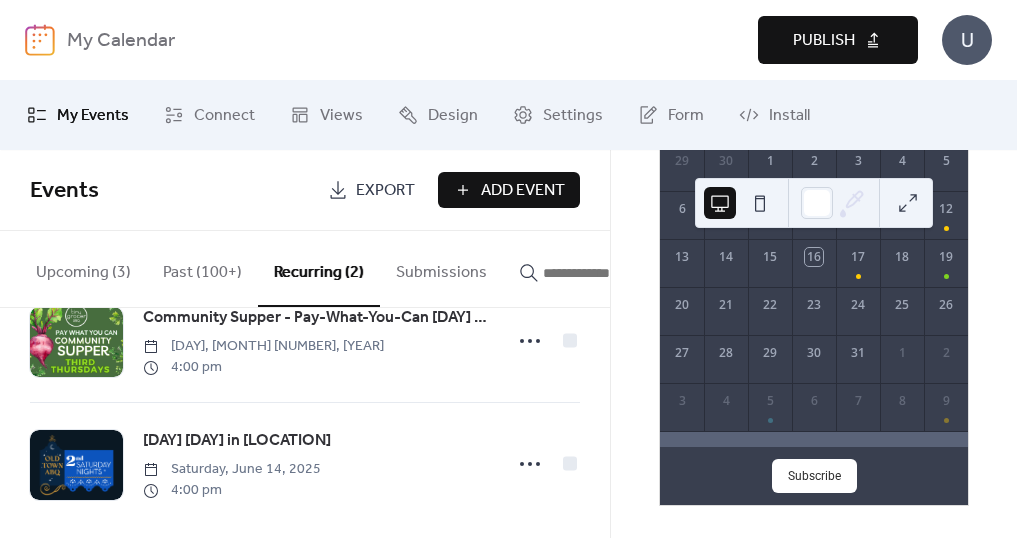 scroll, scrollTop: 81, scrollLeft: 0, axis: vertical 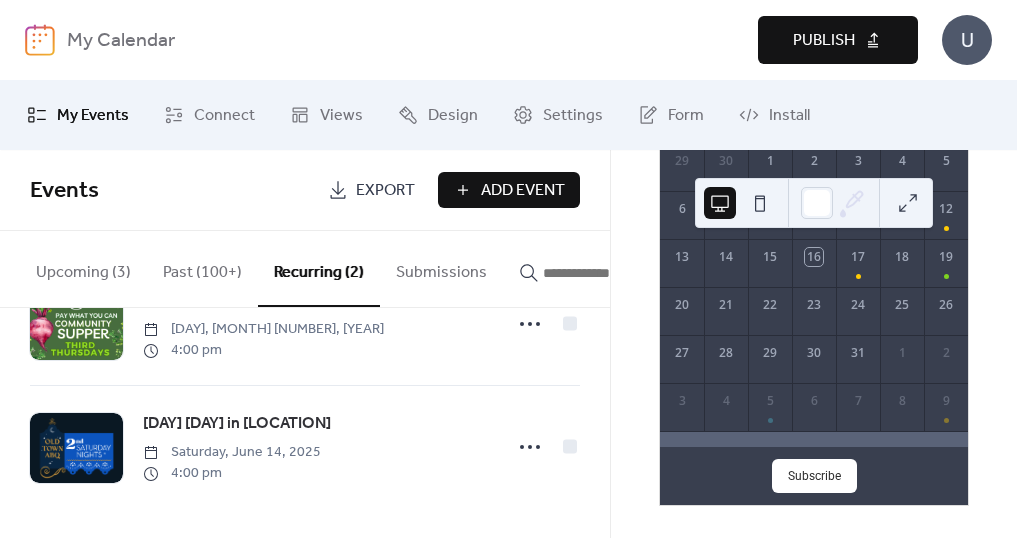 click on "Publish" at bounding box center [824, 41] 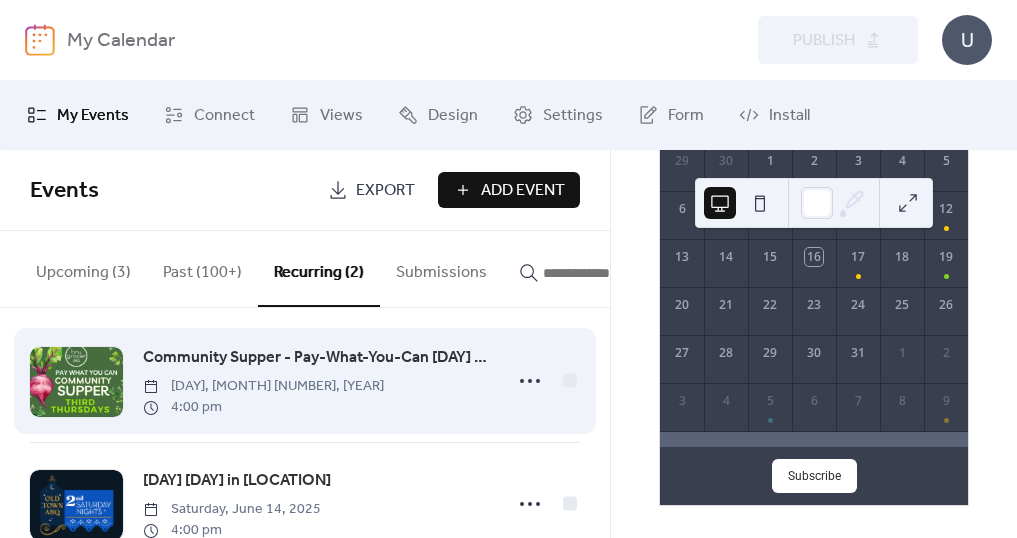 scroll, scrollTop: 0, scrollLeft: 0, axis: both 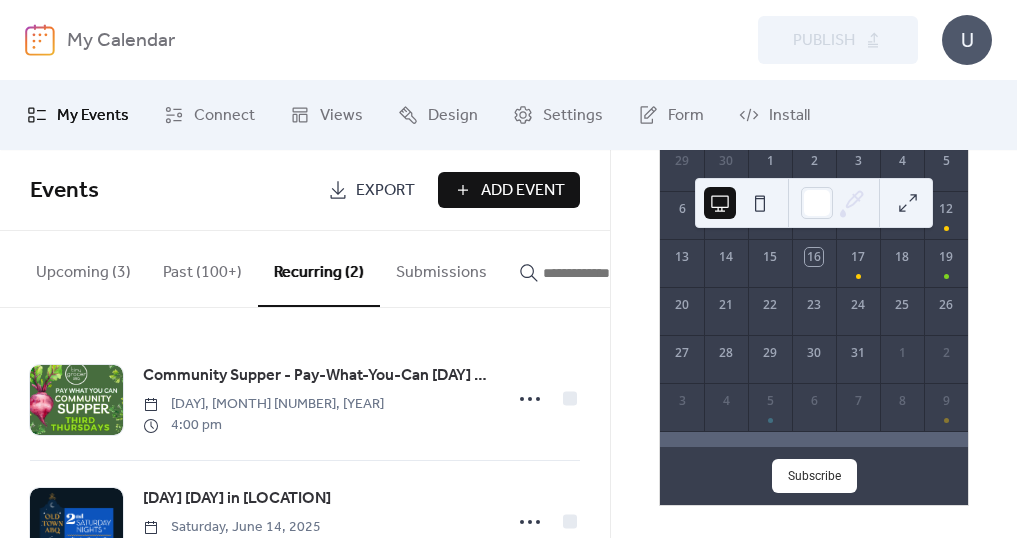 click on "My Calendar Preview Publish   U" at bounding box center (508, 40) 